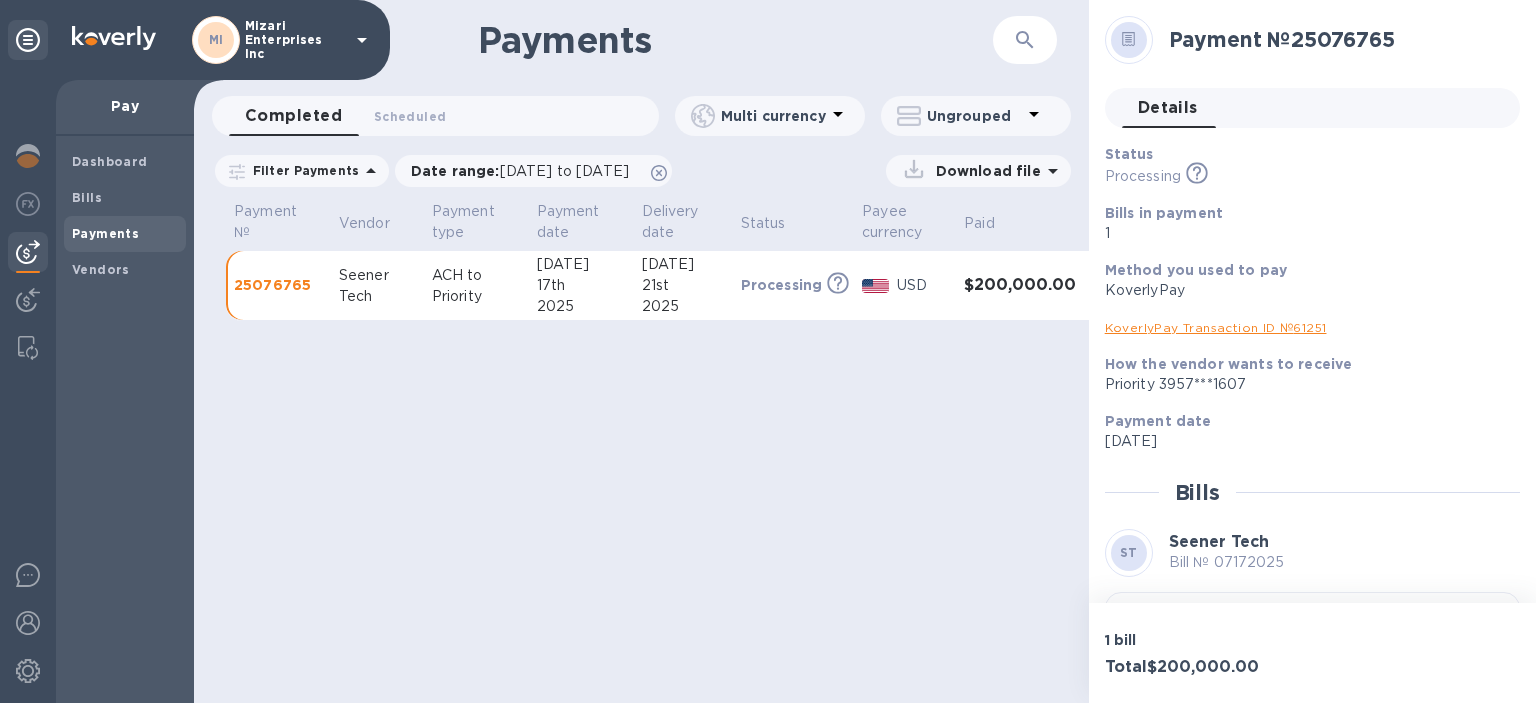 scroll, scrollTop: 0, scrollLeft: 0, axis: both 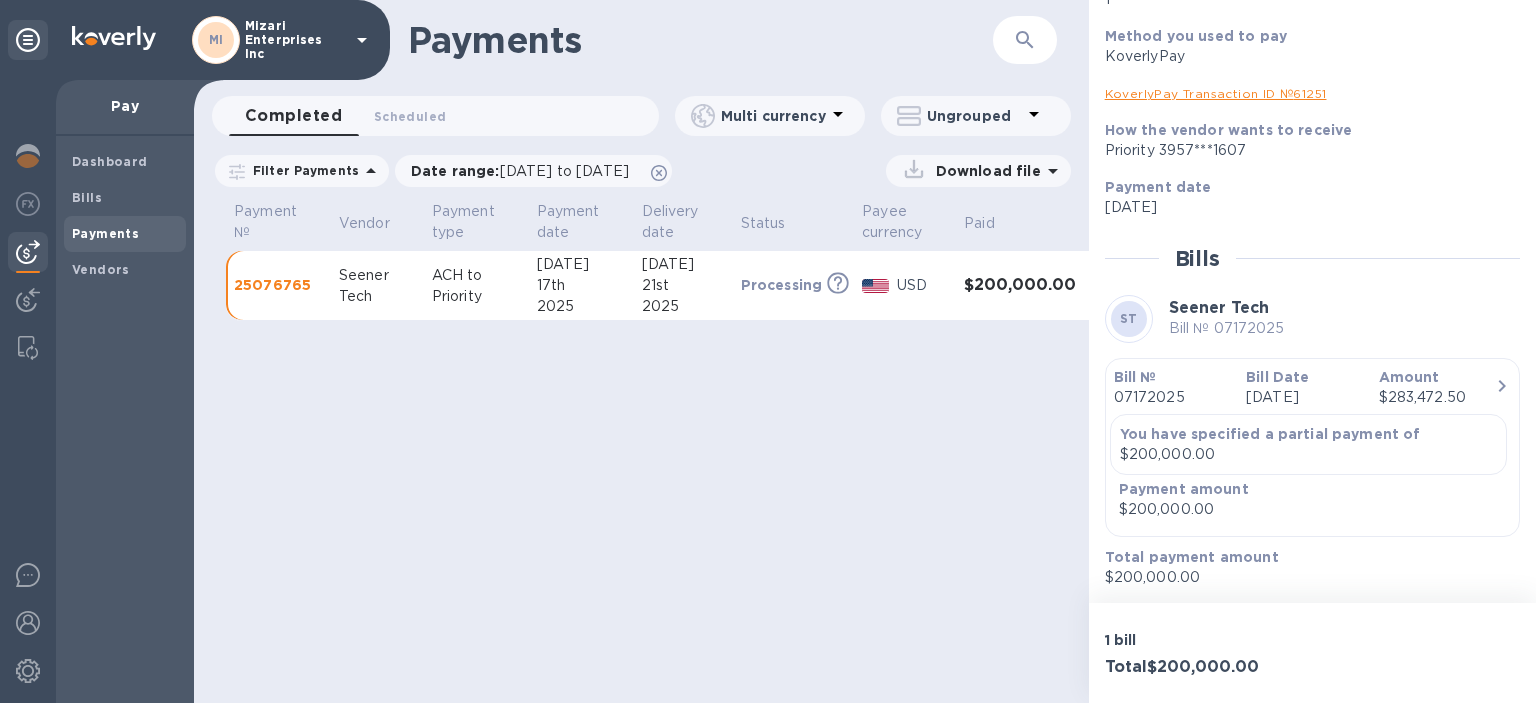 click on "Payment amount" at bounding box center (1184, 489) 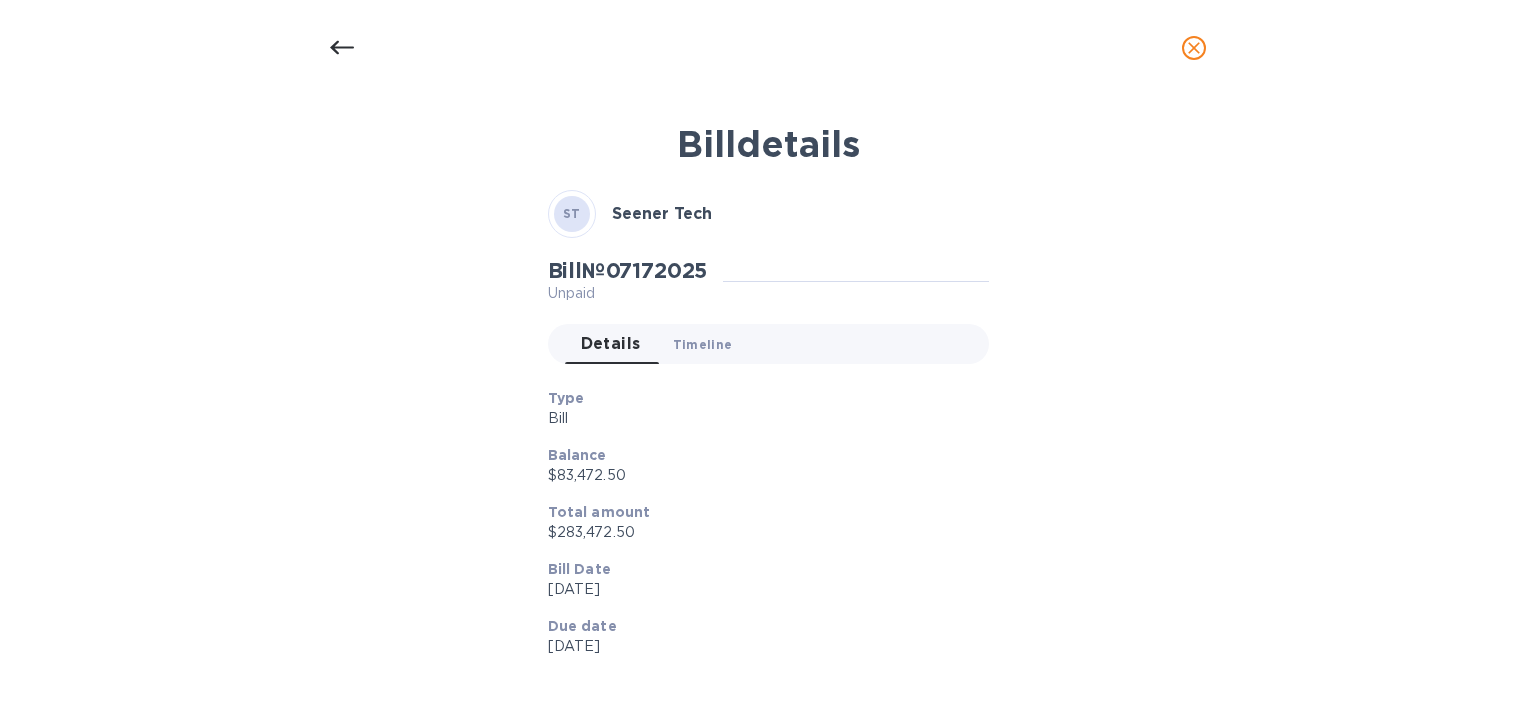 click on "Timeline 0" at bounding box center (703, 344) 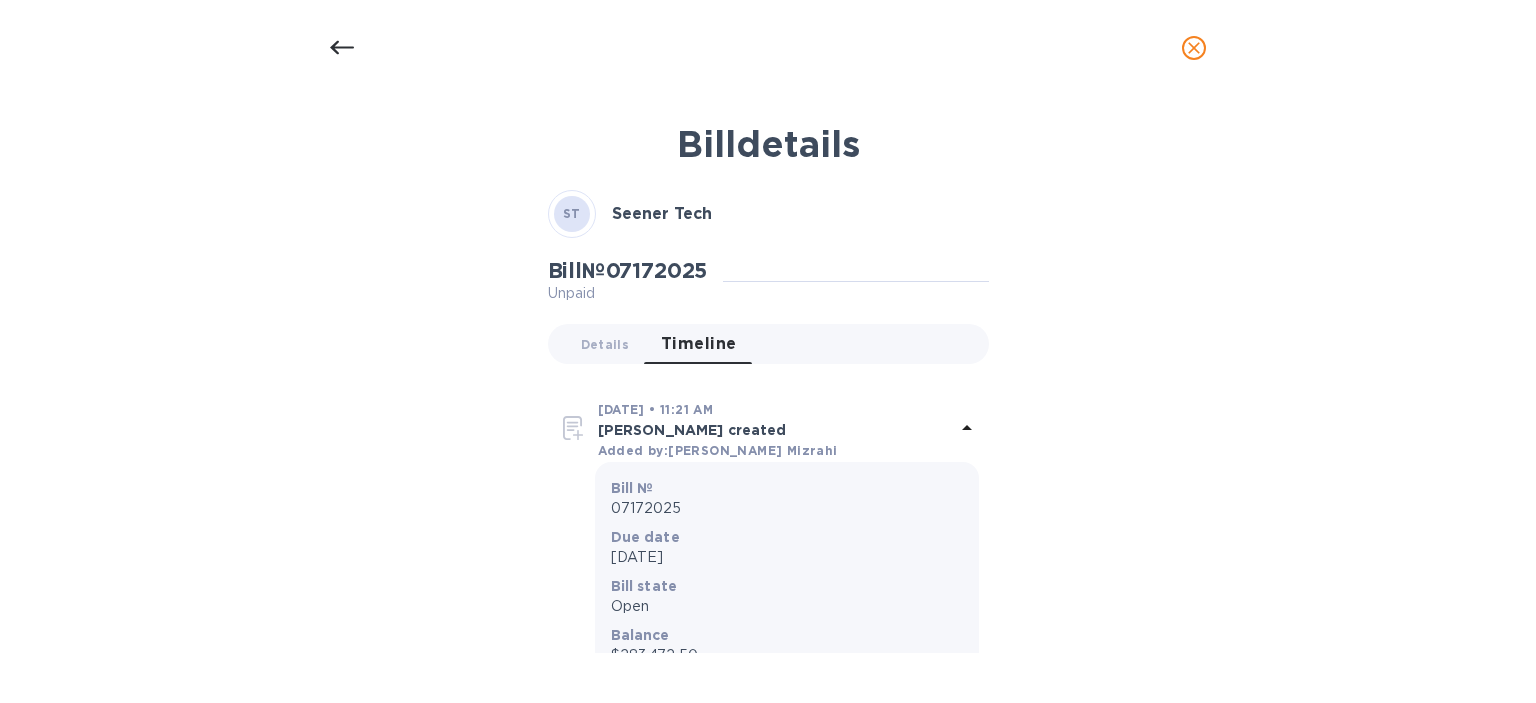 click 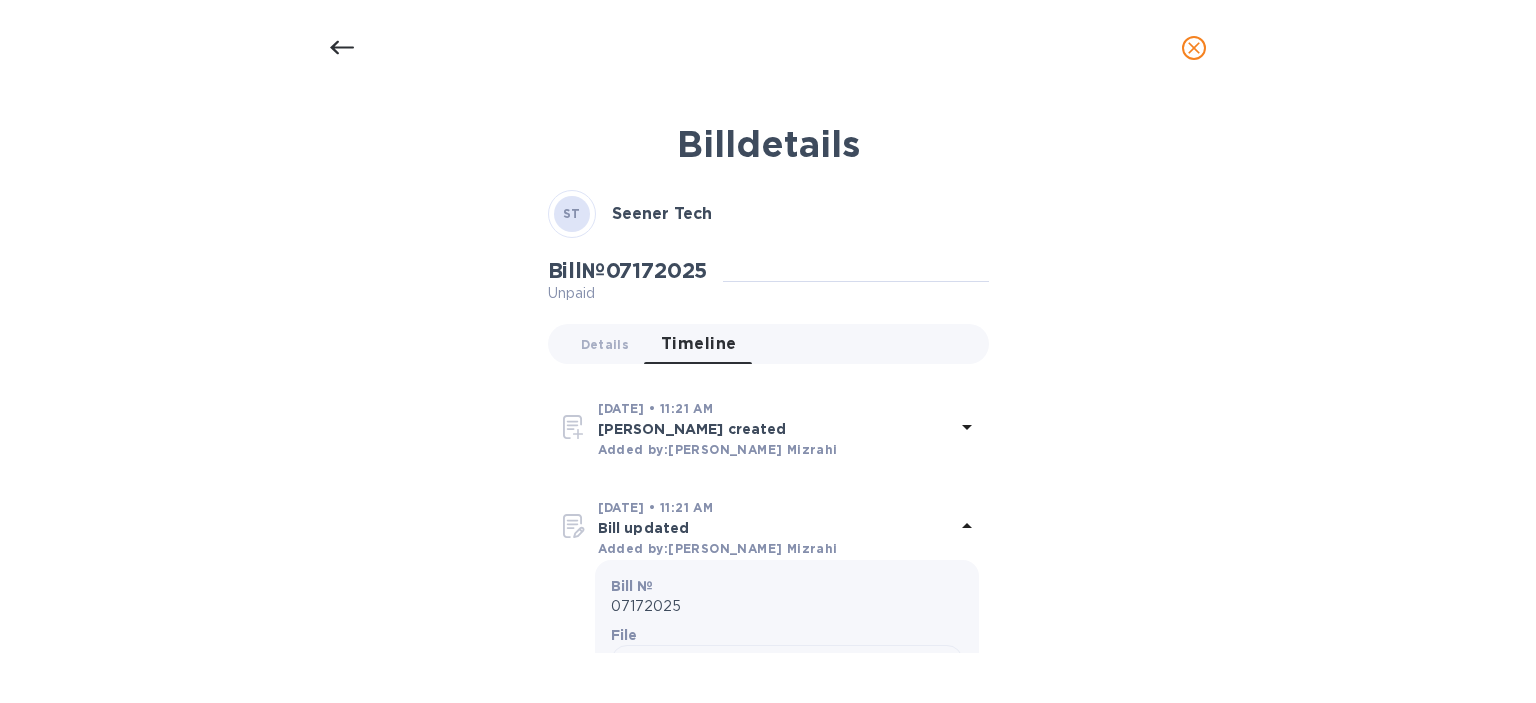 scroll, scrollTop: 505, scrollLeft: 0, axis: vertical 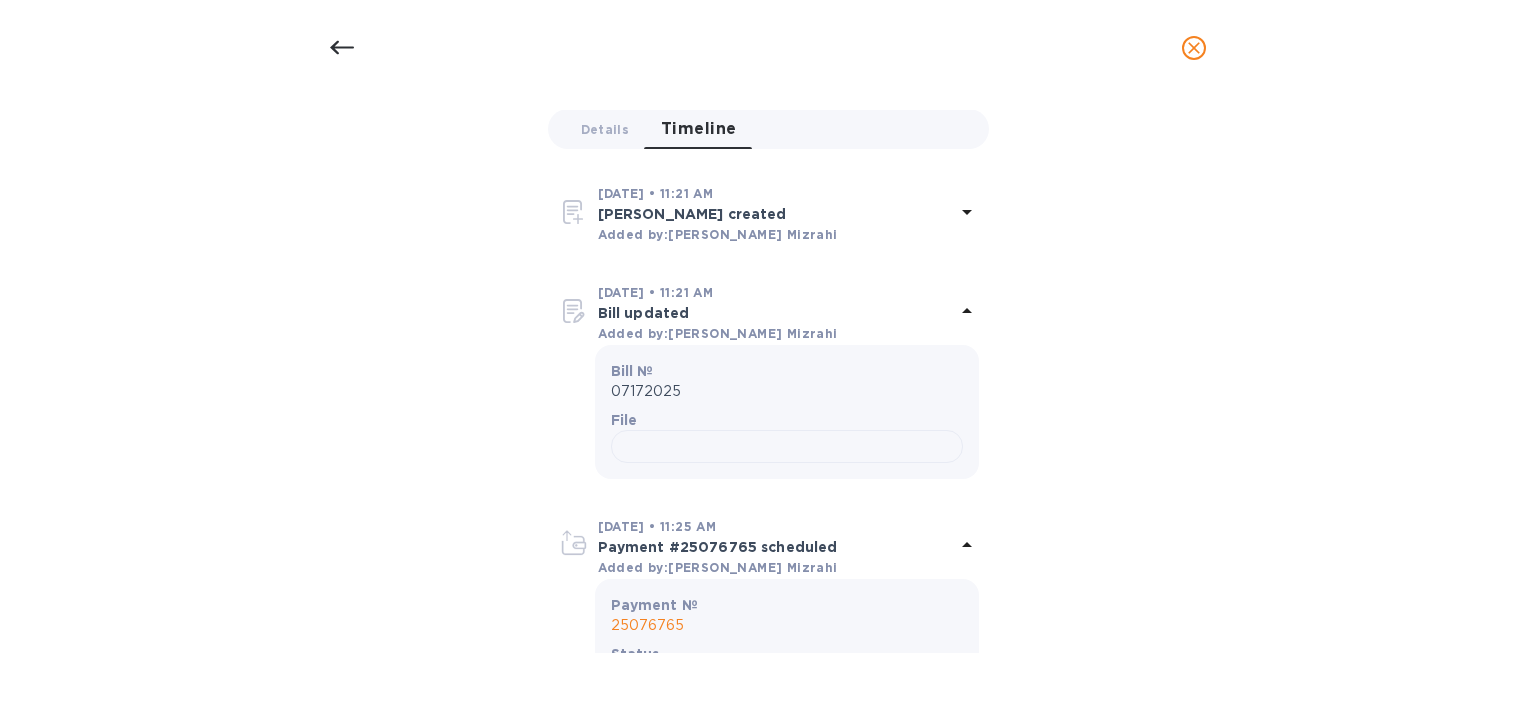 click 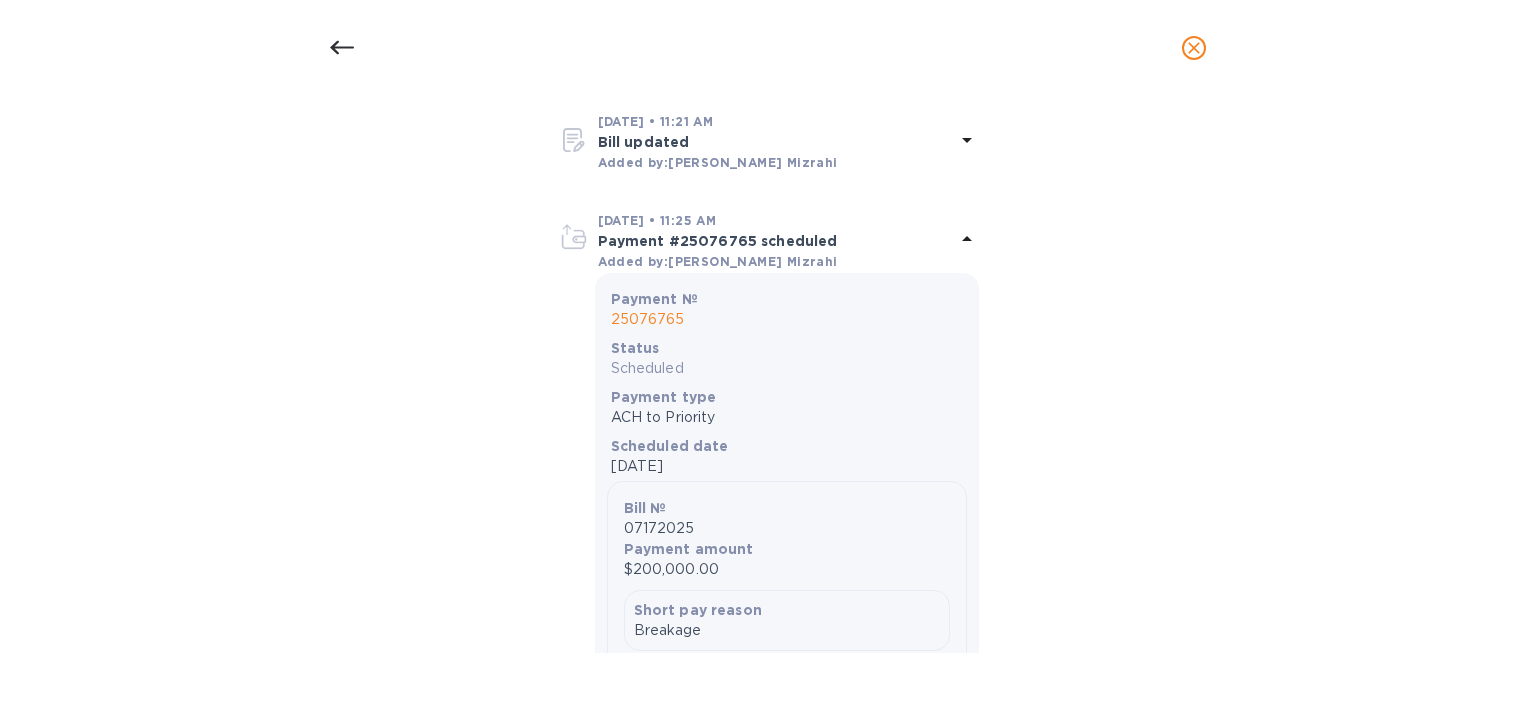 scroll, scrollTop: 409, scrollLeft: 0, axis: vertical 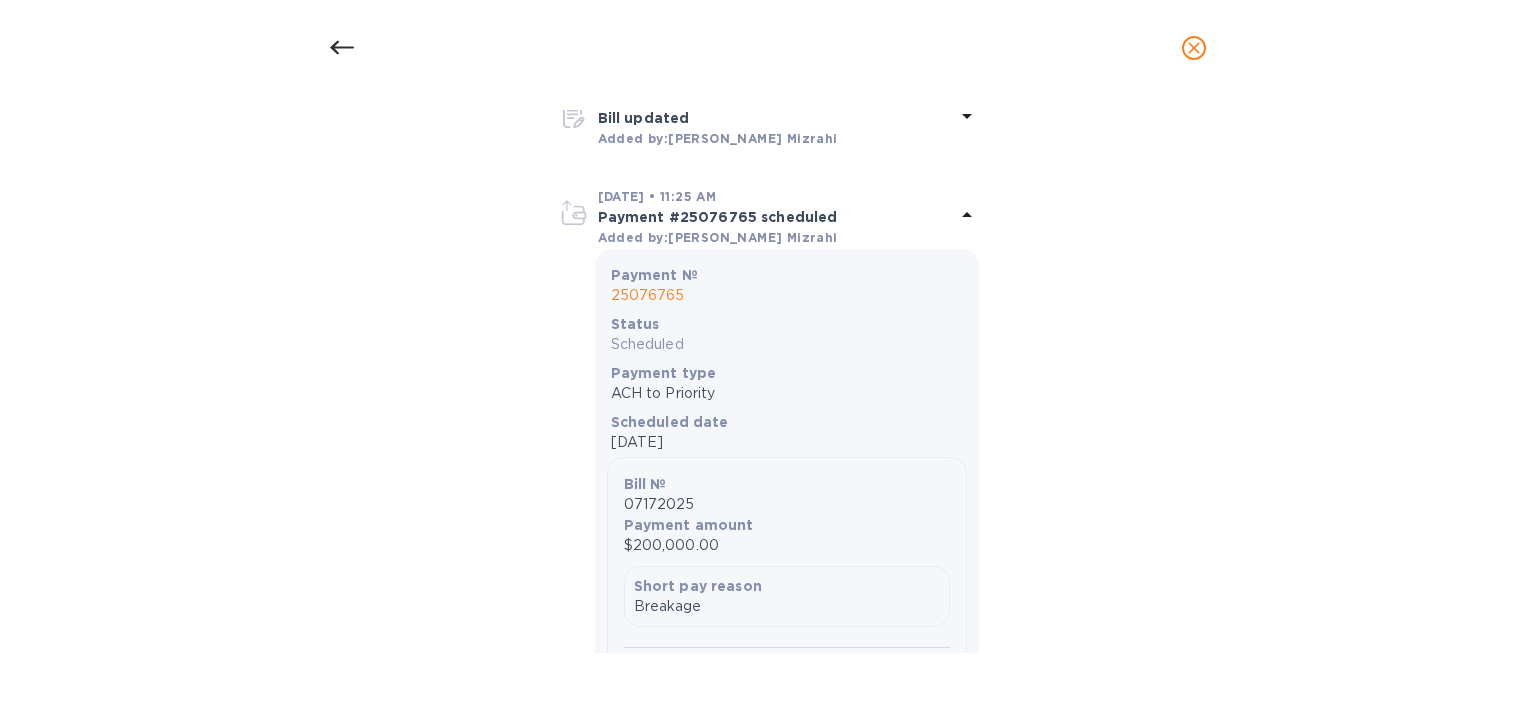 click 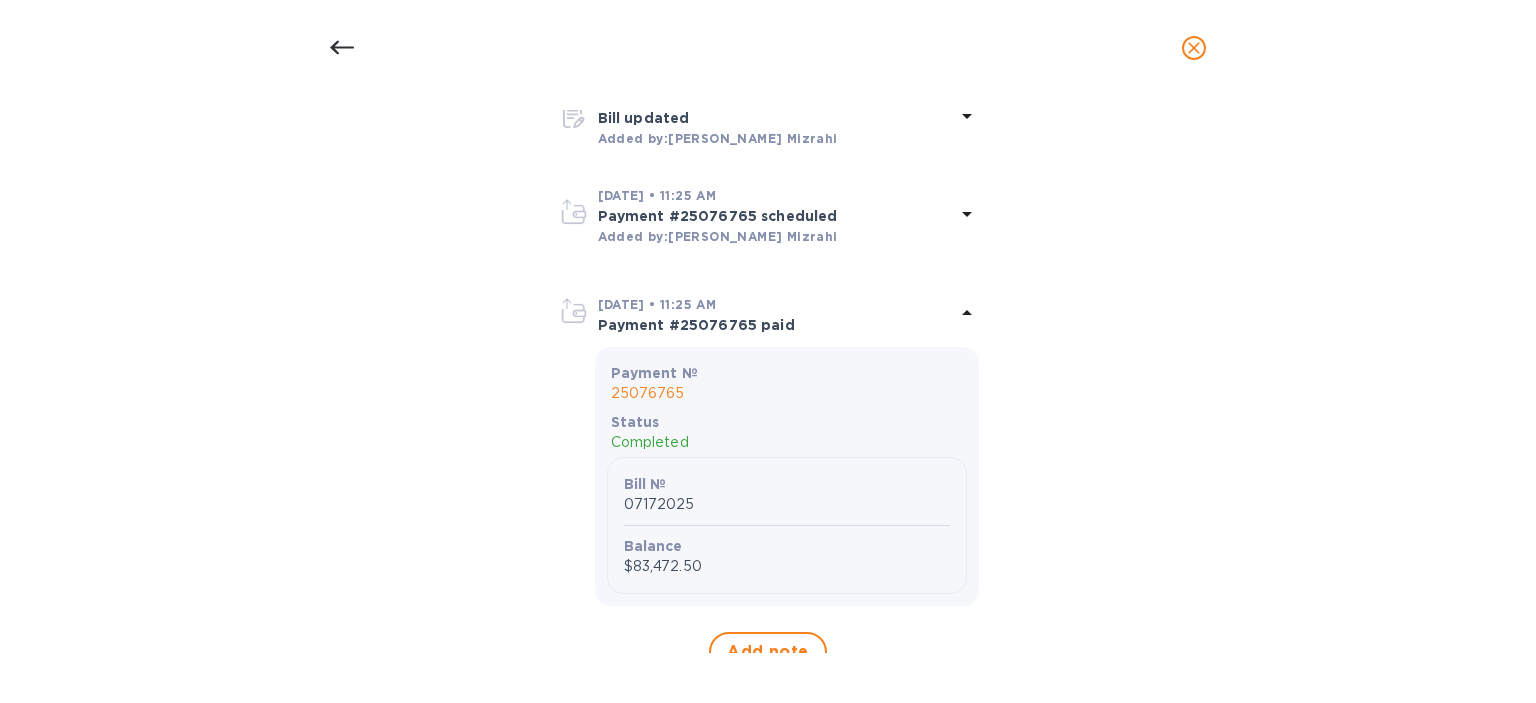 click on "25076765" at bounding box center [787, 393] 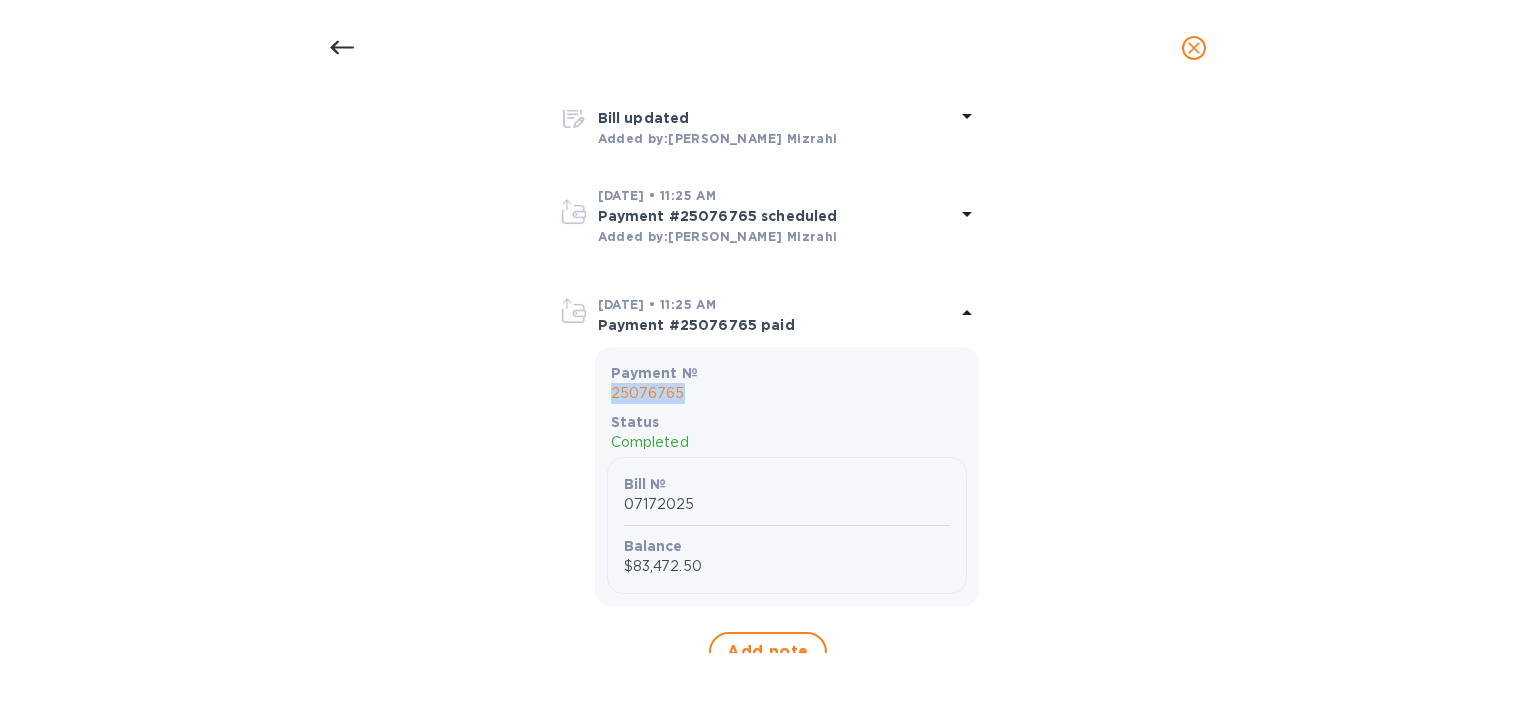 click on "25076765" at bounding box center [787, 393] 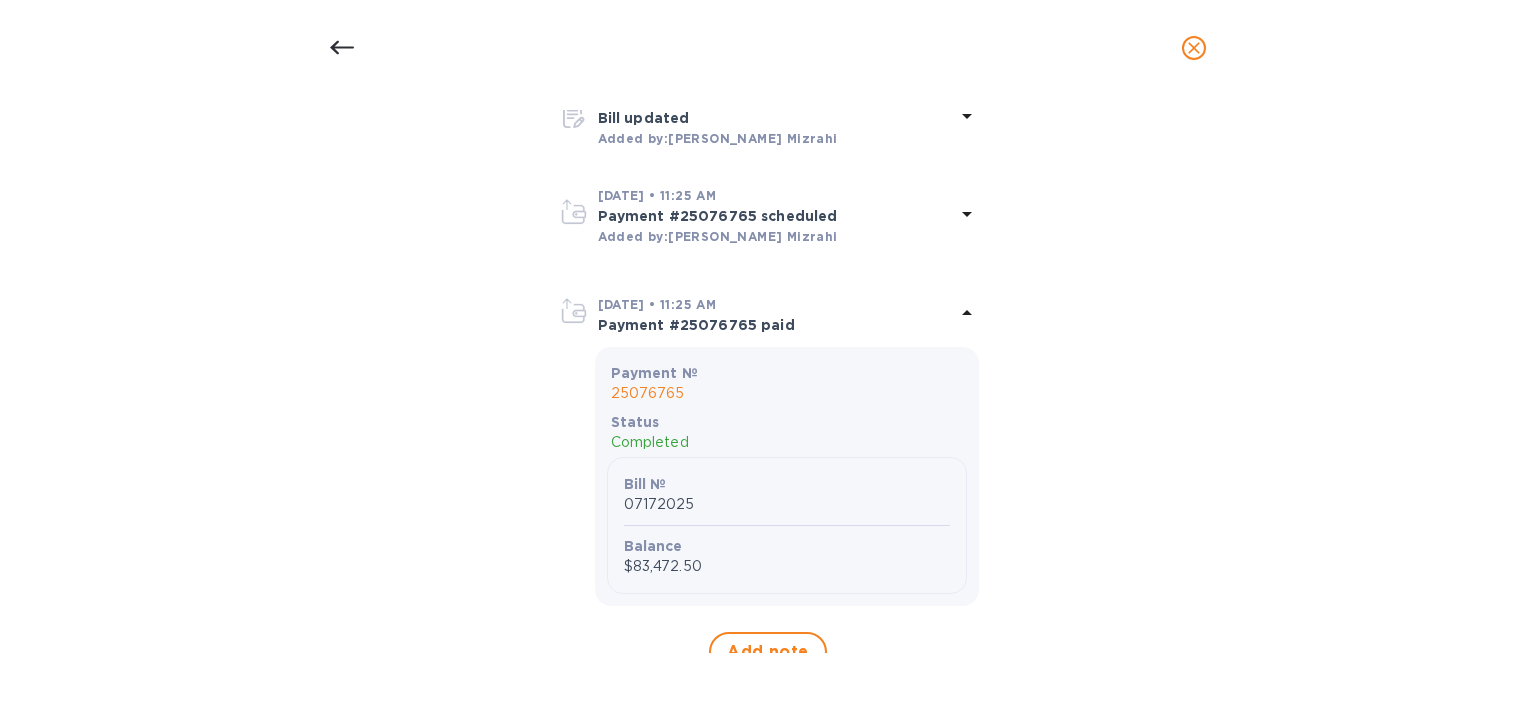 click on "25076765" at bounding box center (787, 393) 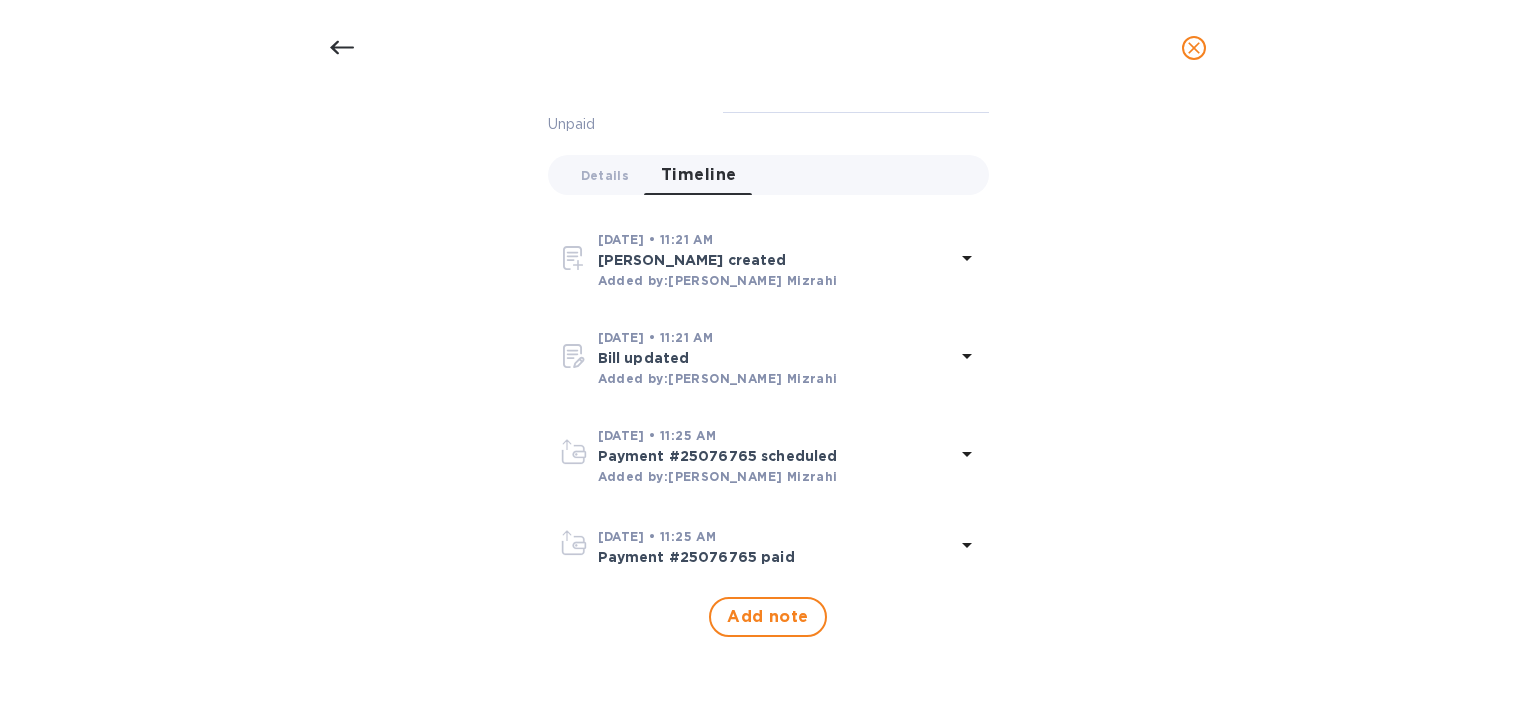 scroll, scrollTop: 169, scrollLeft: 0, axis: vertical 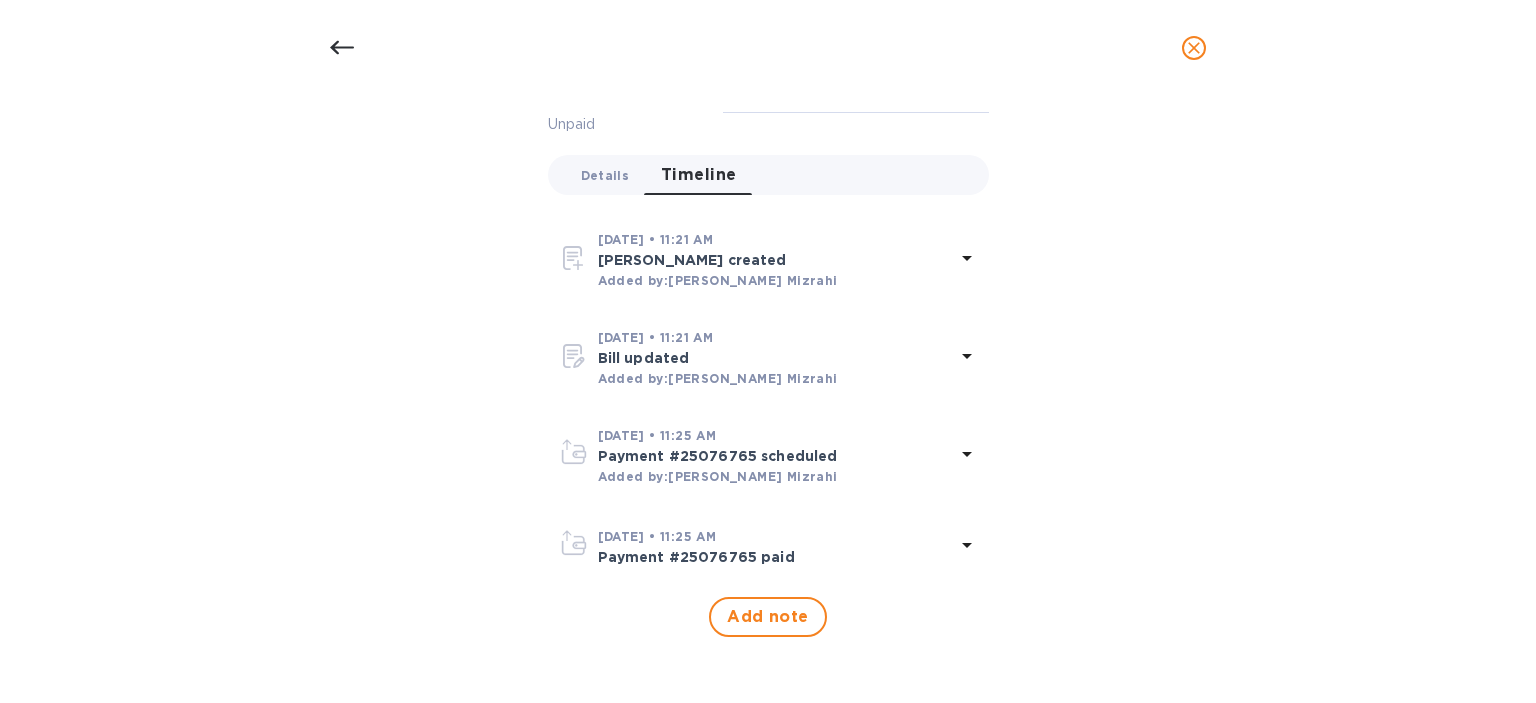 click on "Details 0" at bounding box center [605, 175] 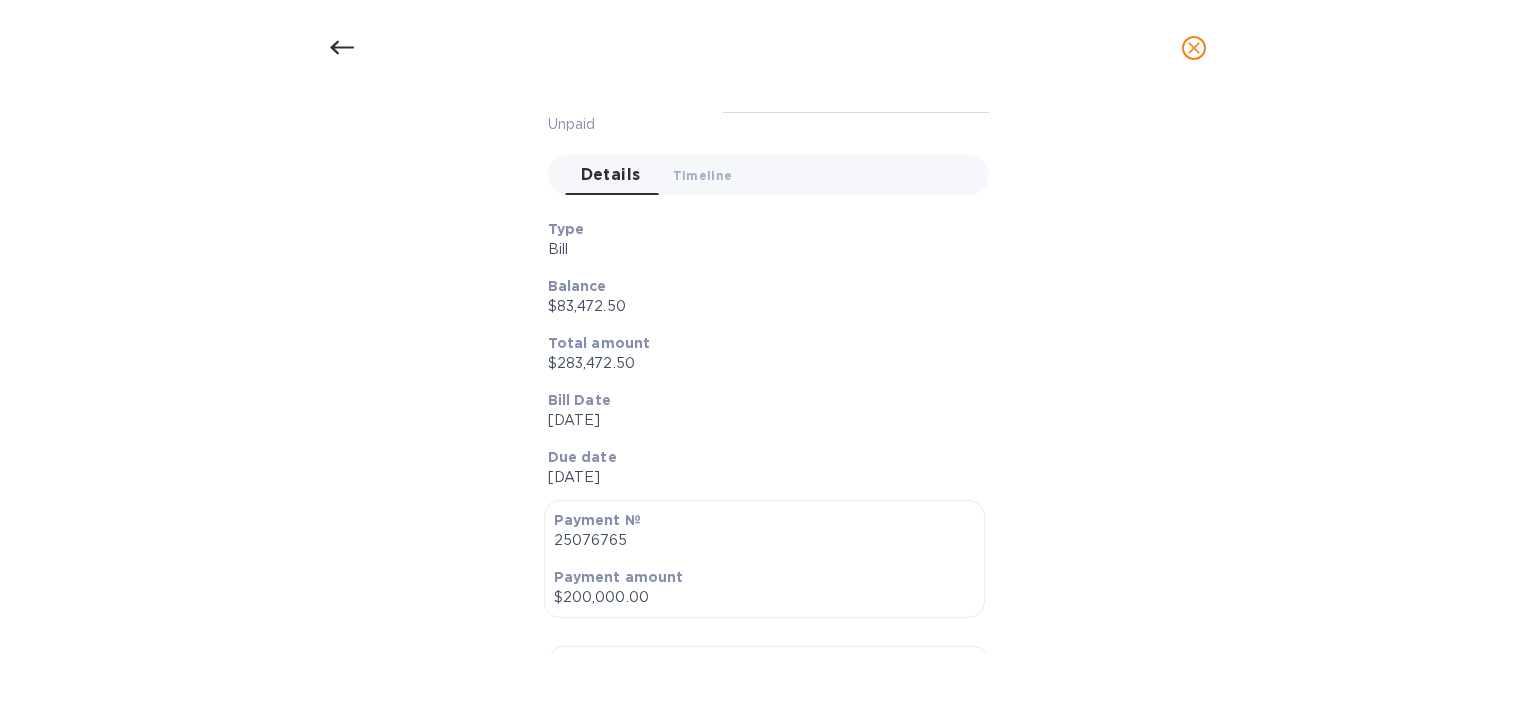 click 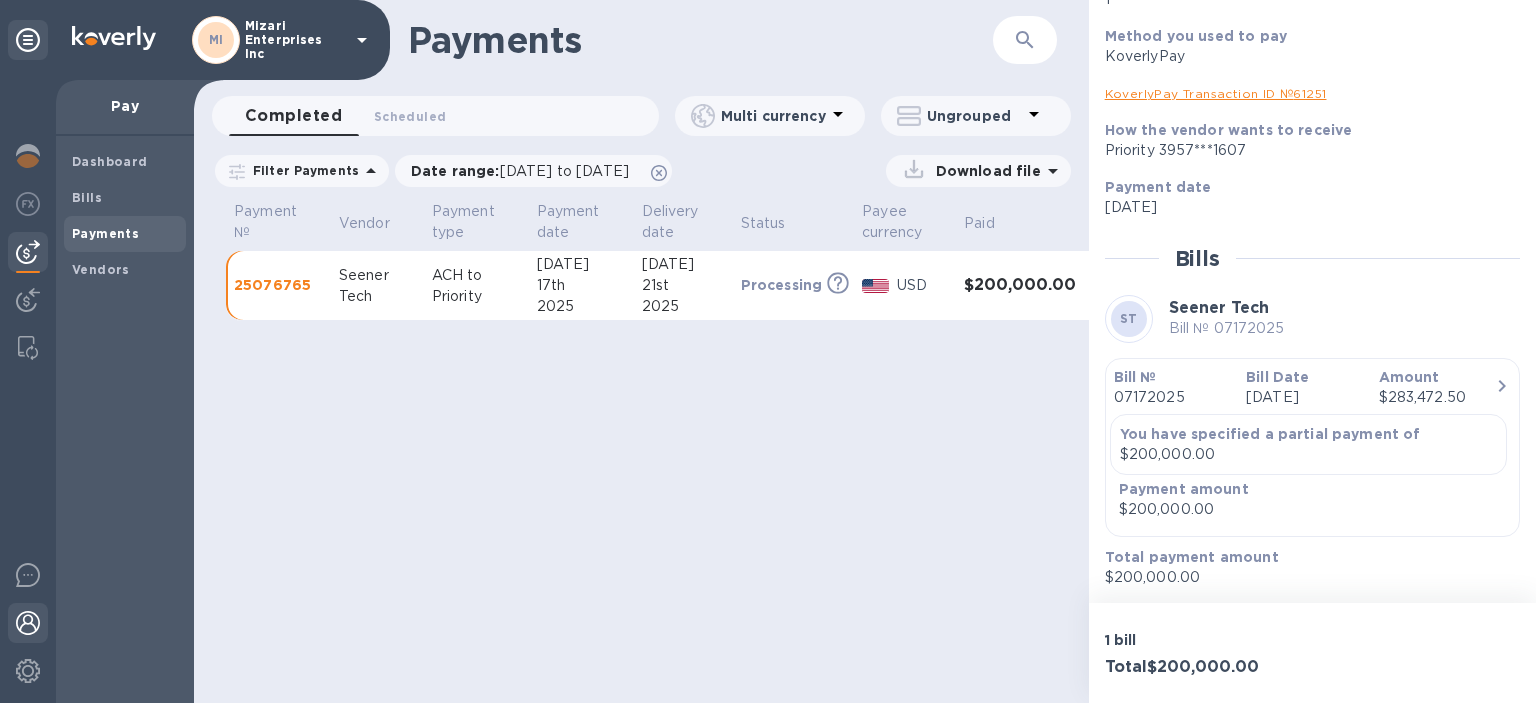click at bounding box center [28, 623] 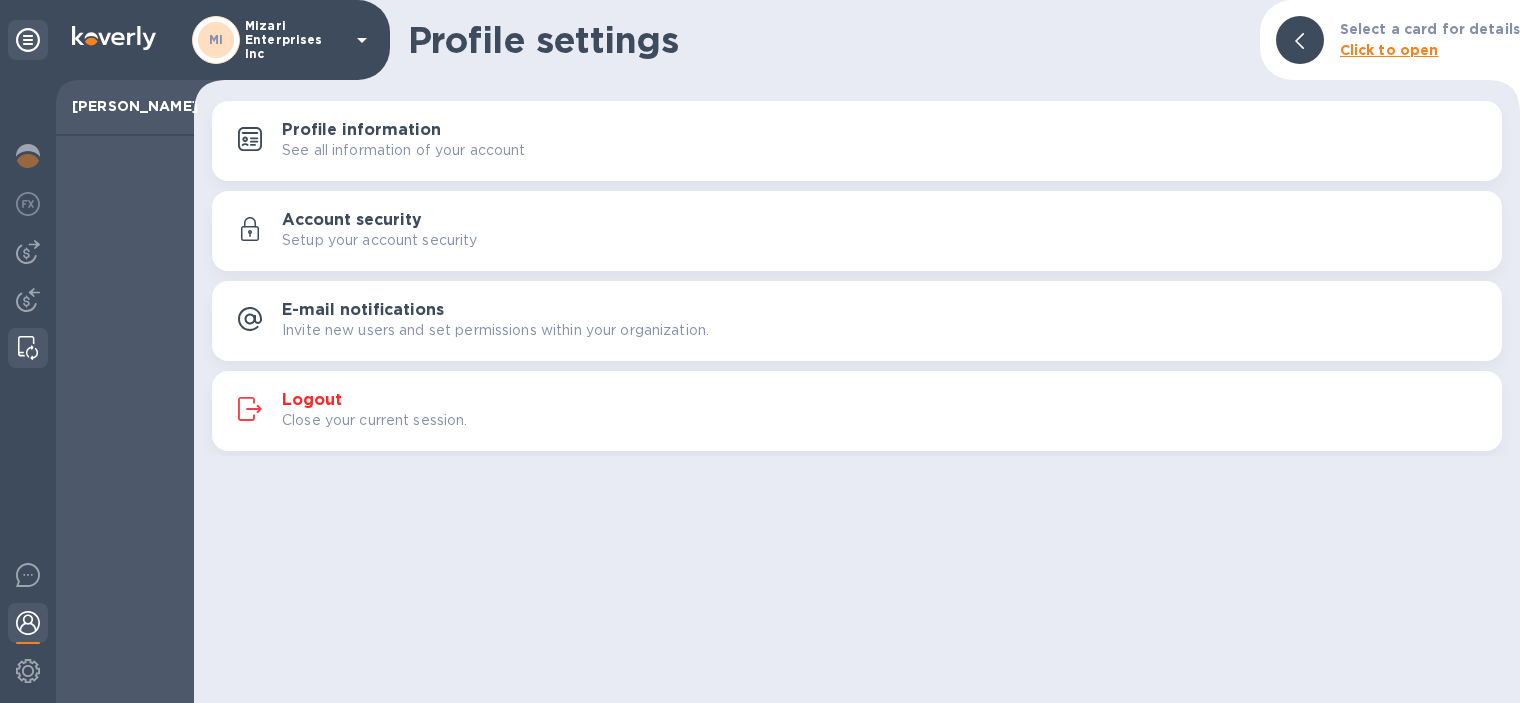 click at bounding box center (28, 348) 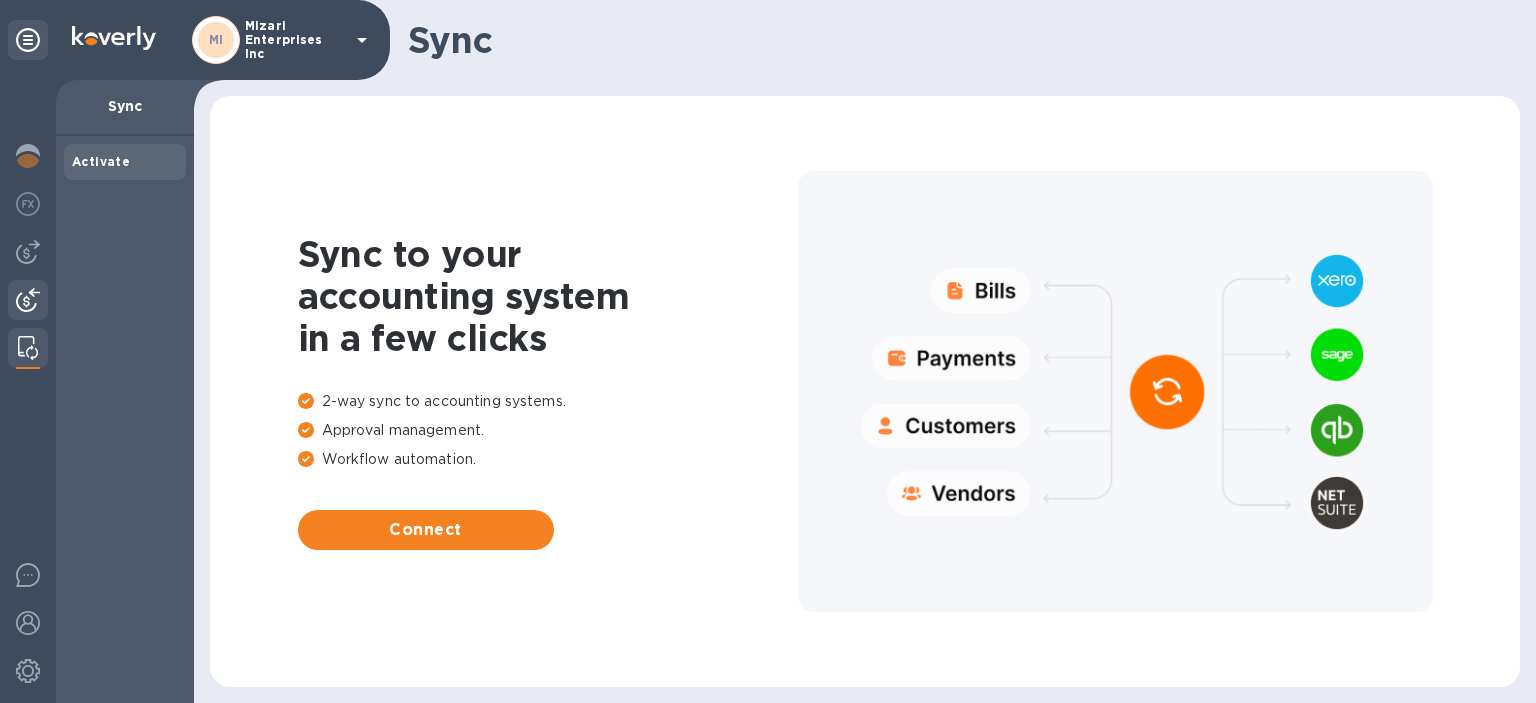 click at bounding box center [28, 302] 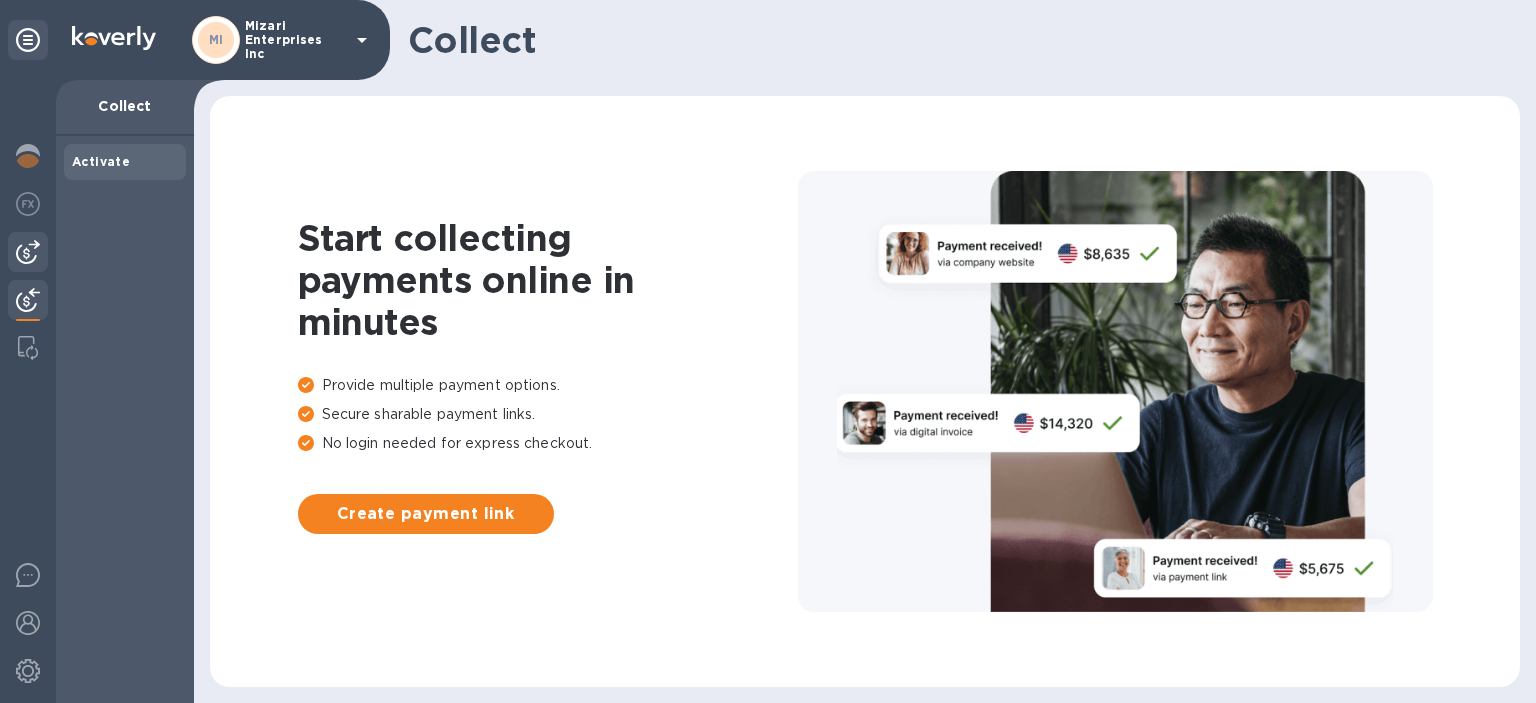 click at bounding box center (28, 252) 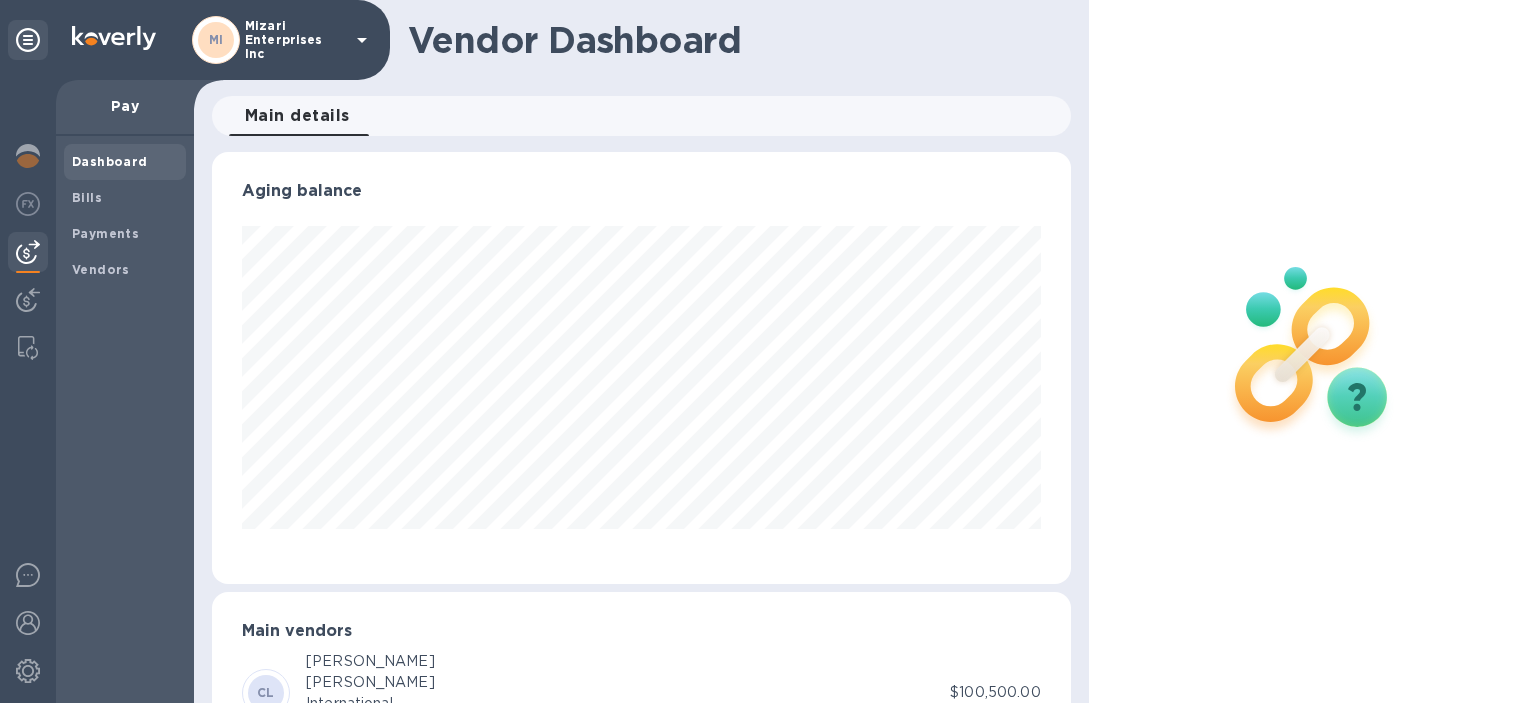 scroll, scrollTop: 999568, scrollLeft: 999142, axis: both 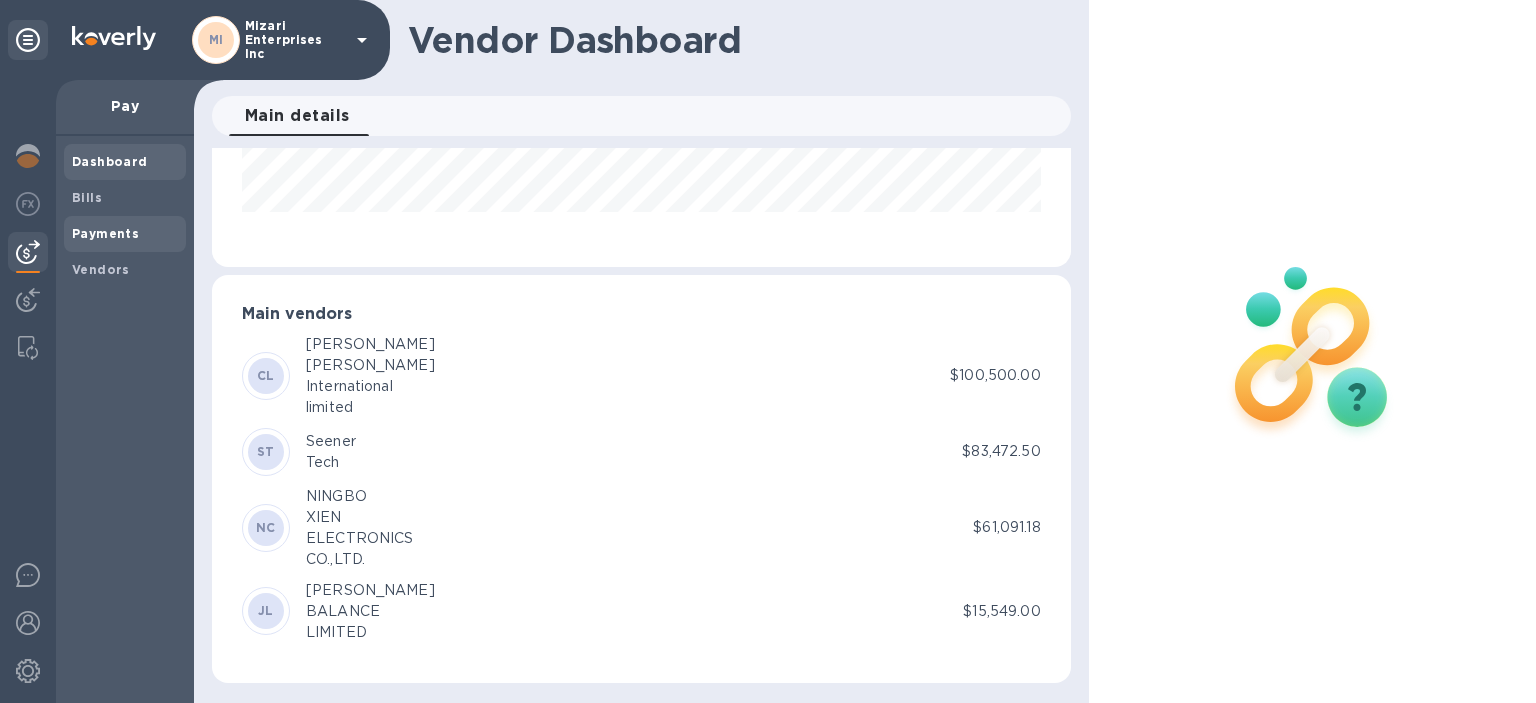 click on "Payments" at bounding box center (105, 233) 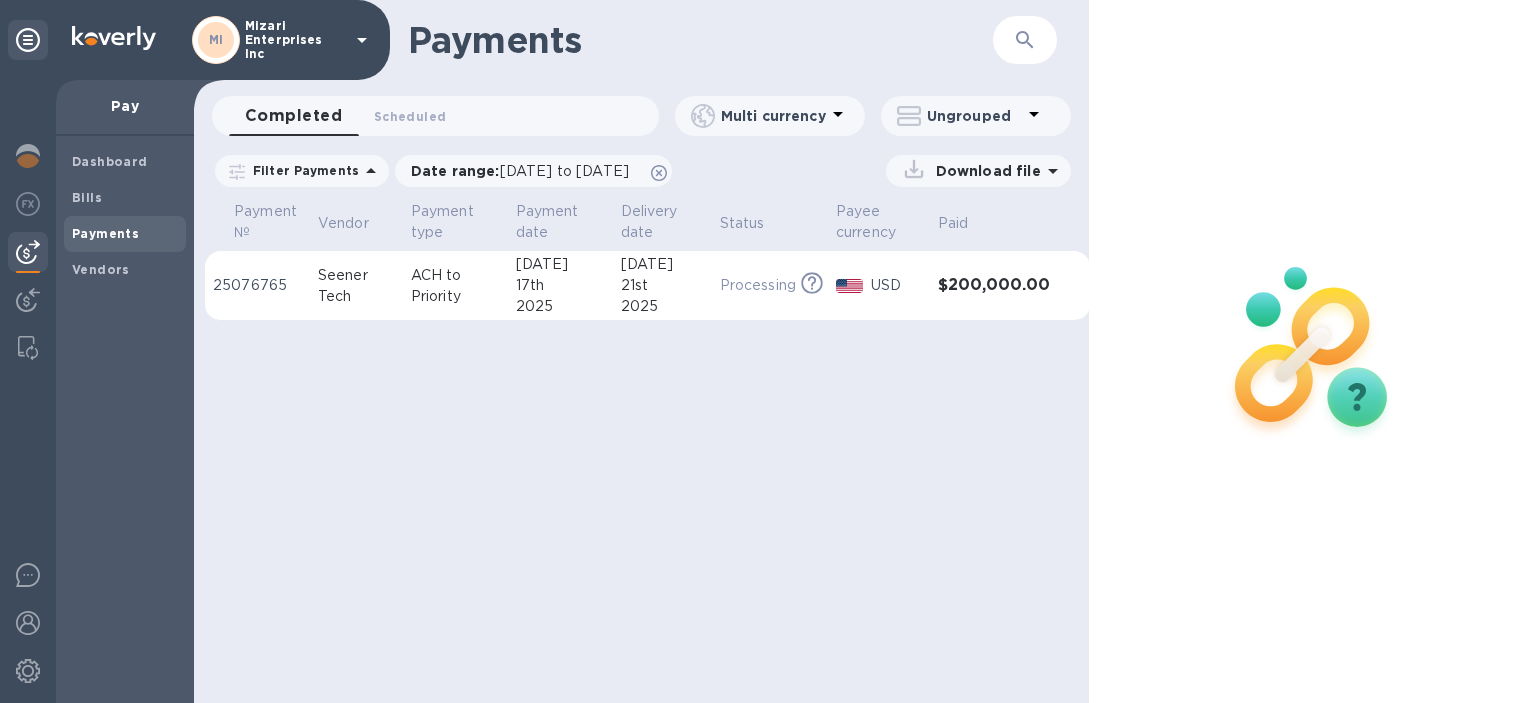 scroll, scrollTop: 0, scrollLeft: 0, axis: both 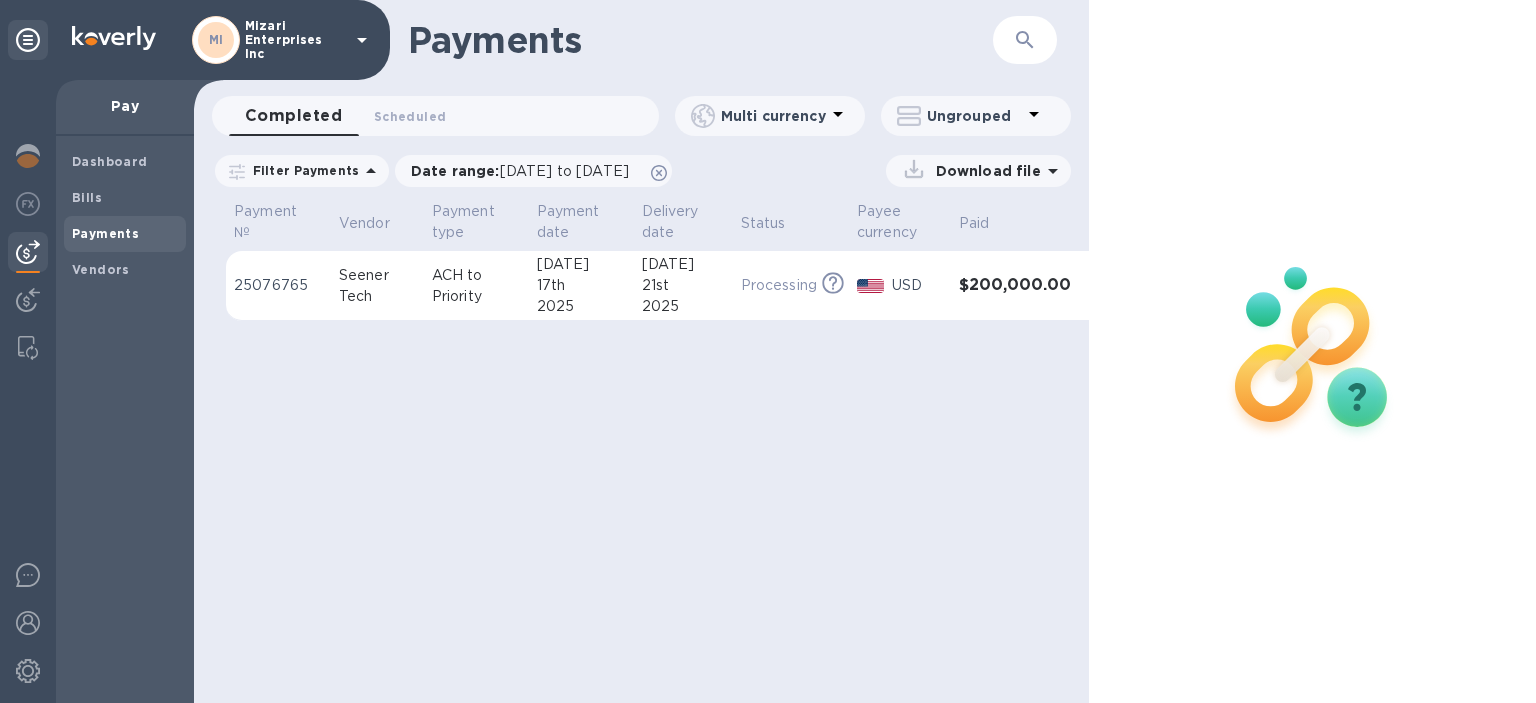 click on "ACH to Priority" at bounding box center [476, 286] 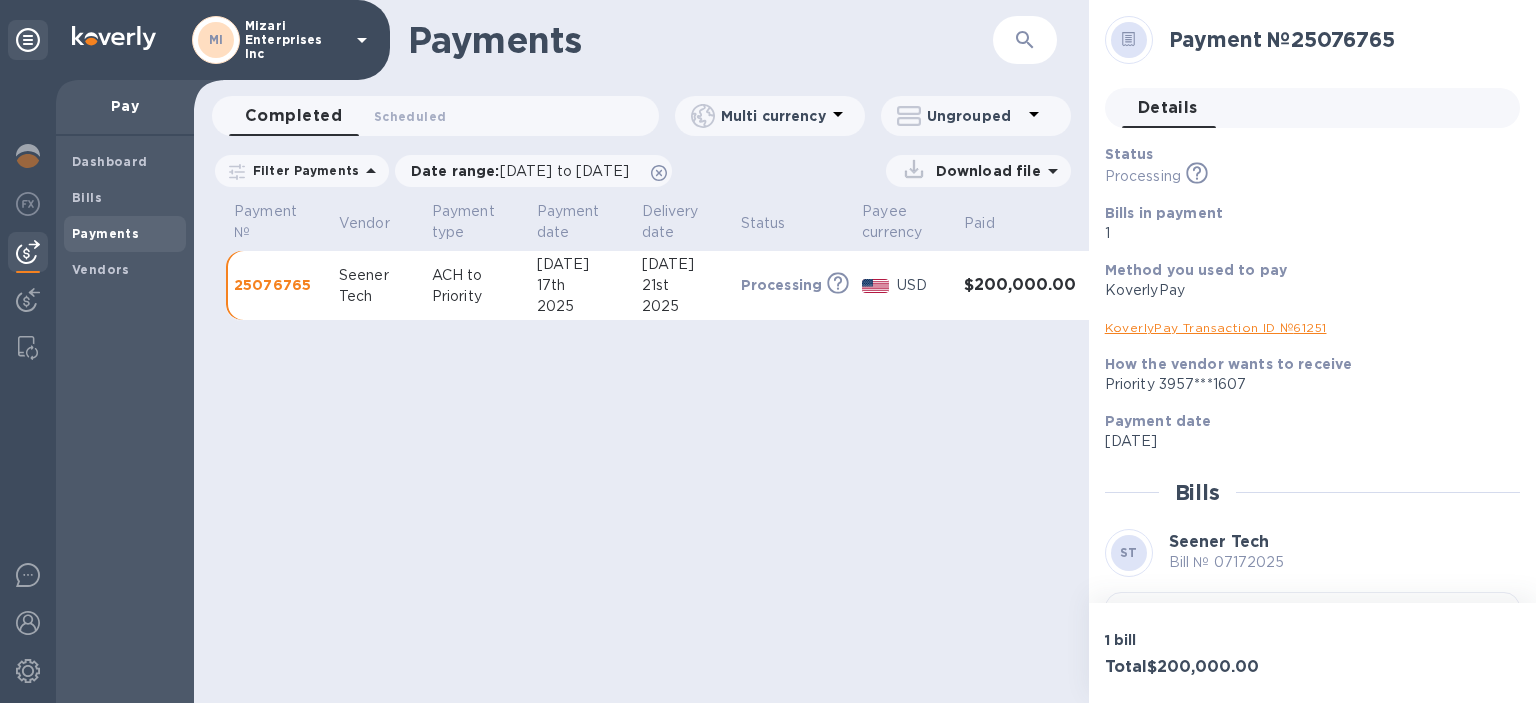 click on "KoverlyPay Transaction ID № 61251" at bounding box center (1216, 327) 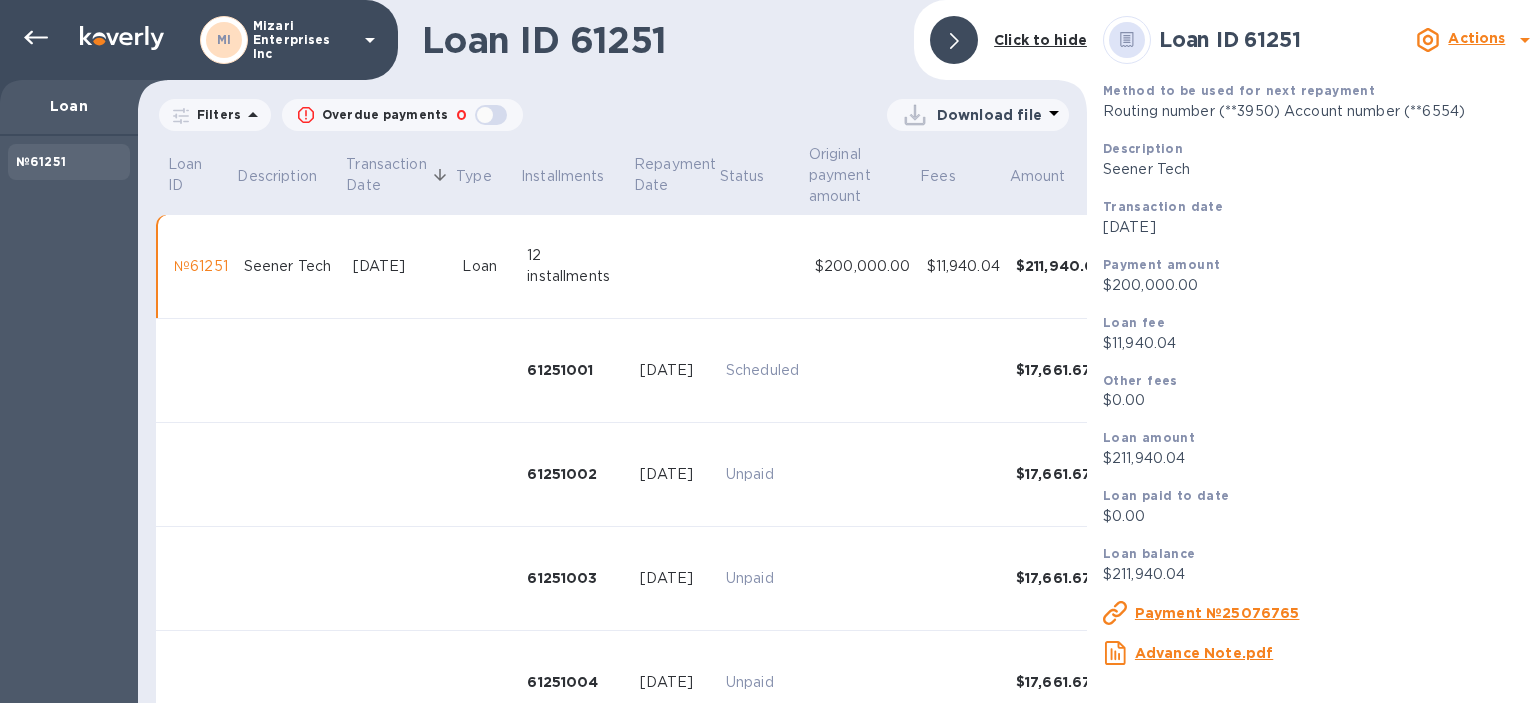 scroll, scrollTop: 0, scrollLeft: 14, axis: horizontal 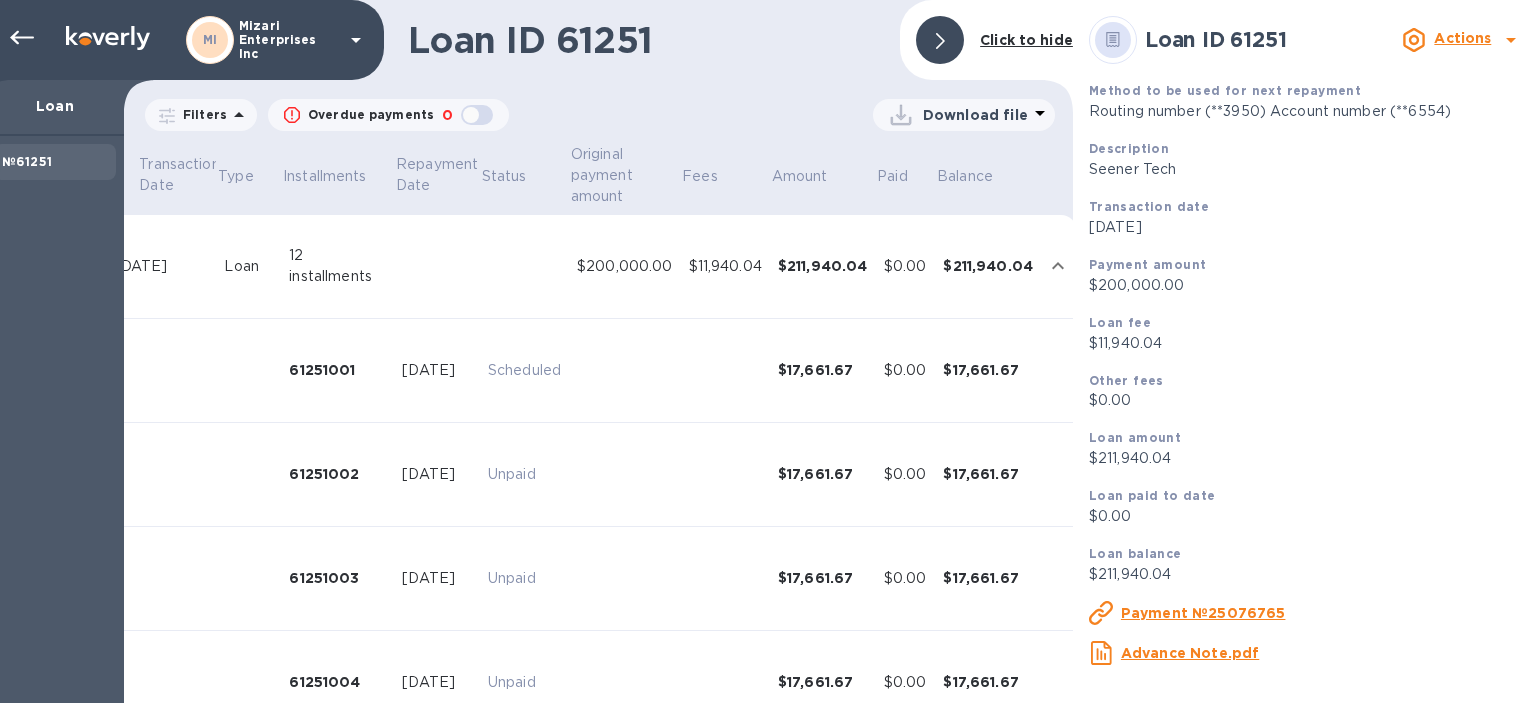click 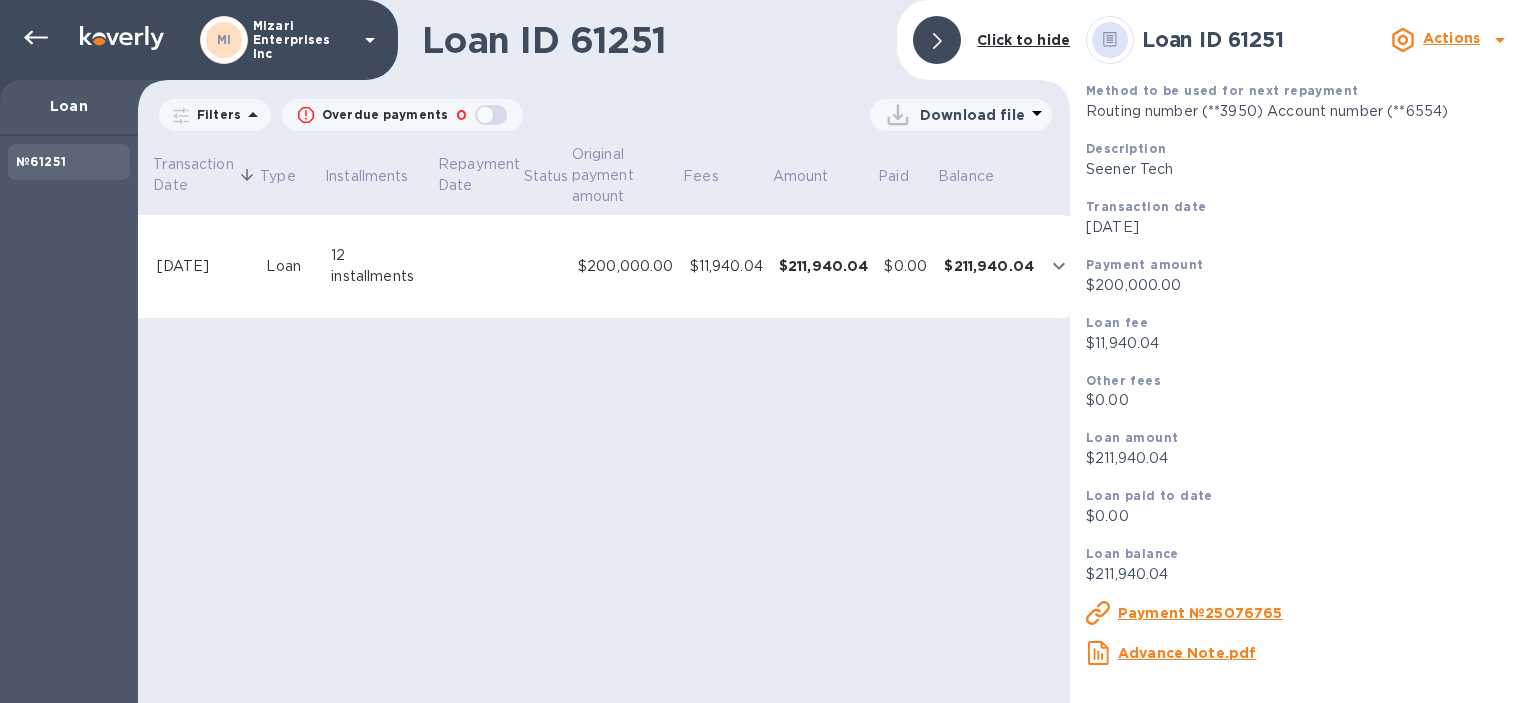 click on "Payment №25076765" at bounding box center [1200, 613] 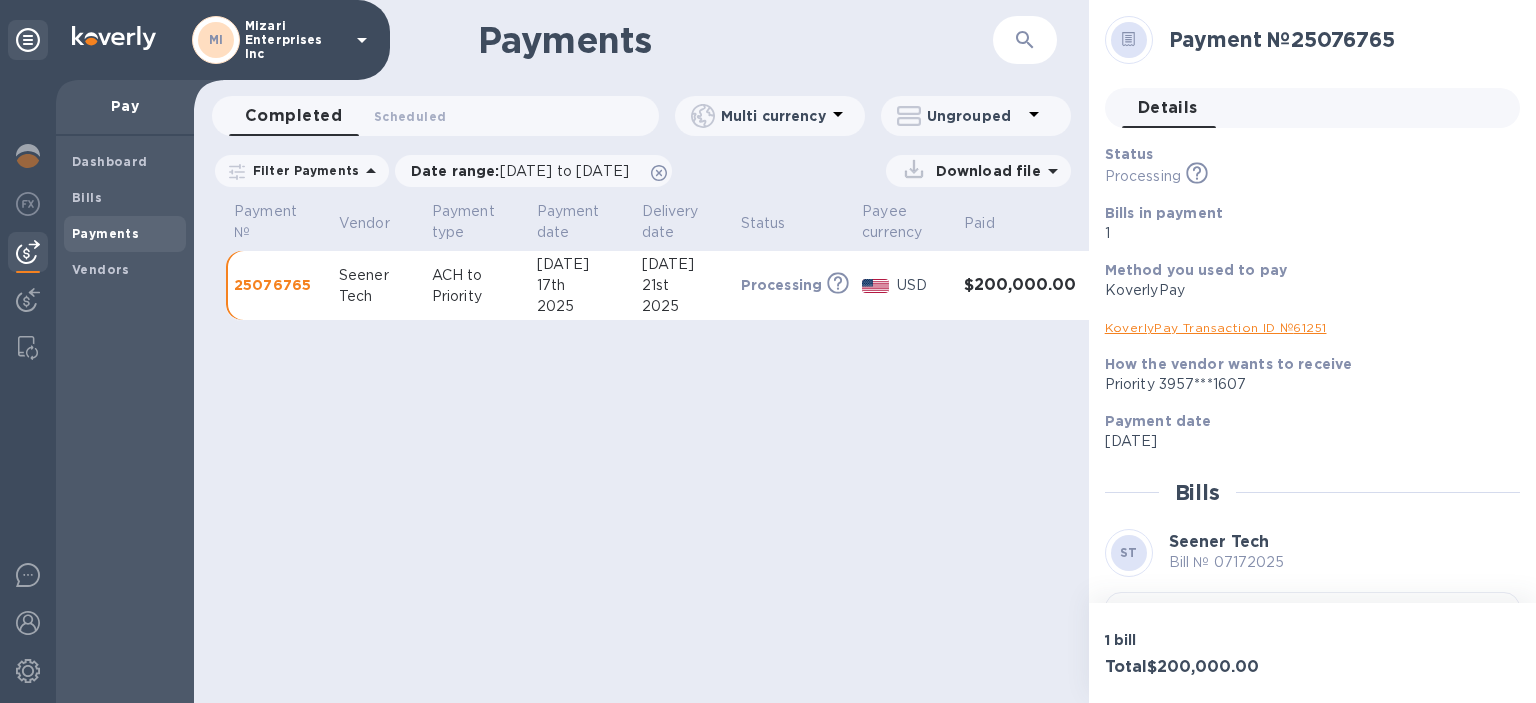 click 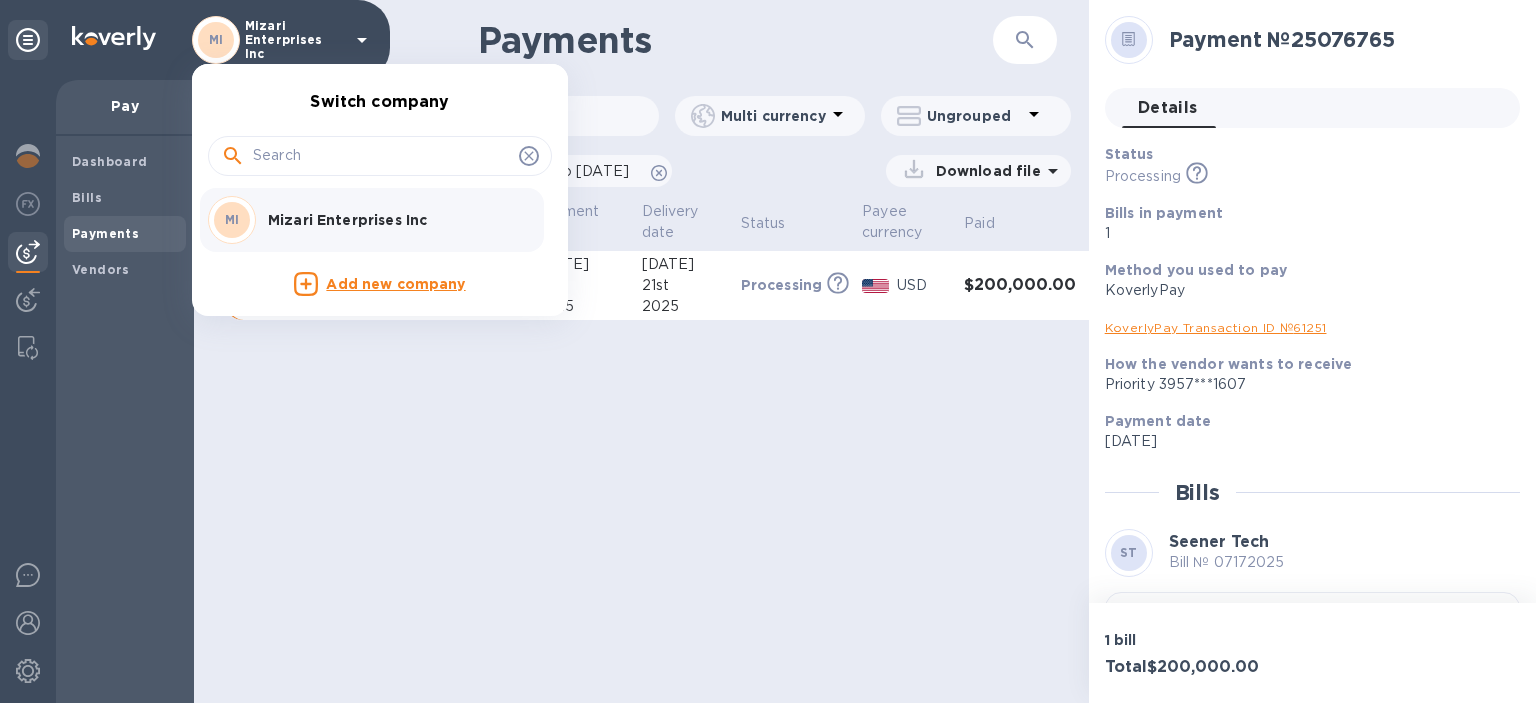click at bounding box center [768, 351] 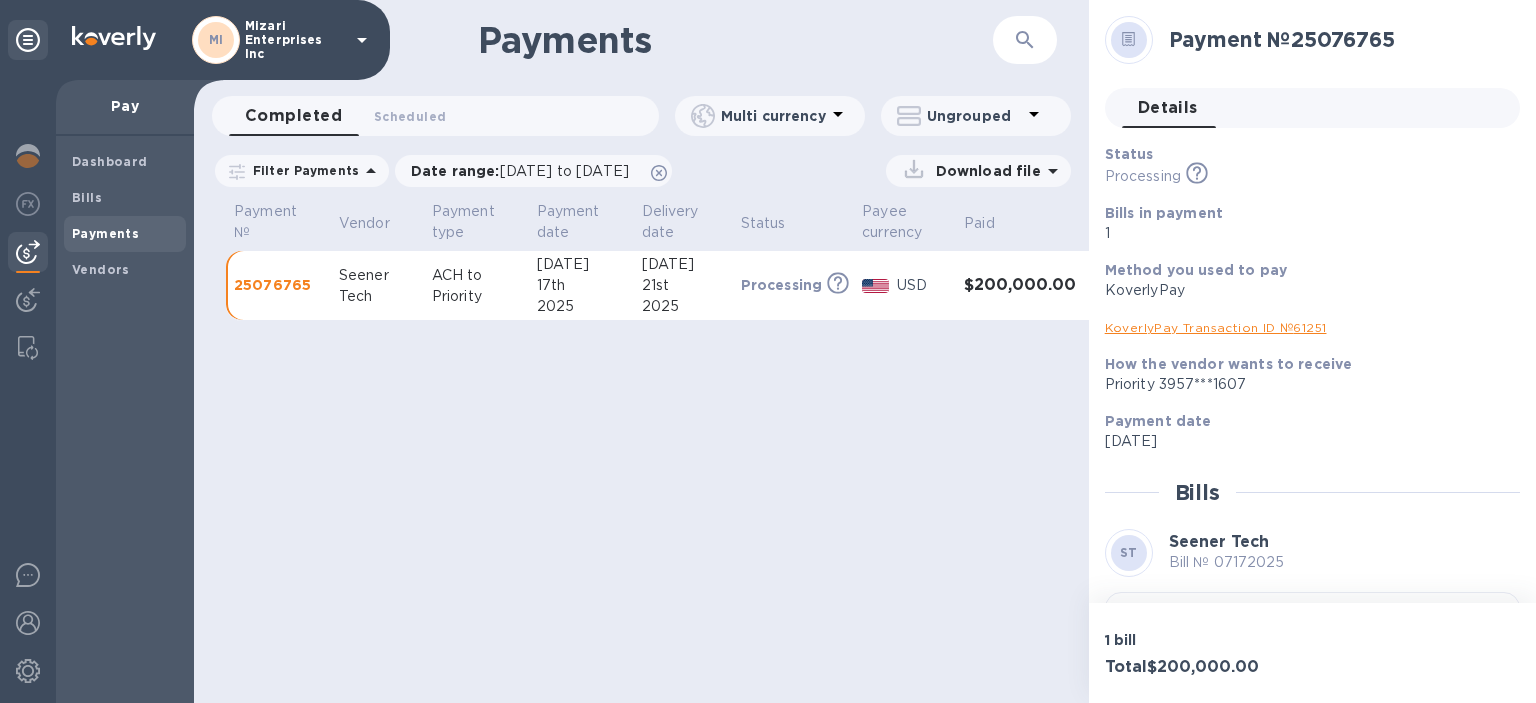 scroll, scrollTop: 0, scrollLeft: 22, axis: horizontal 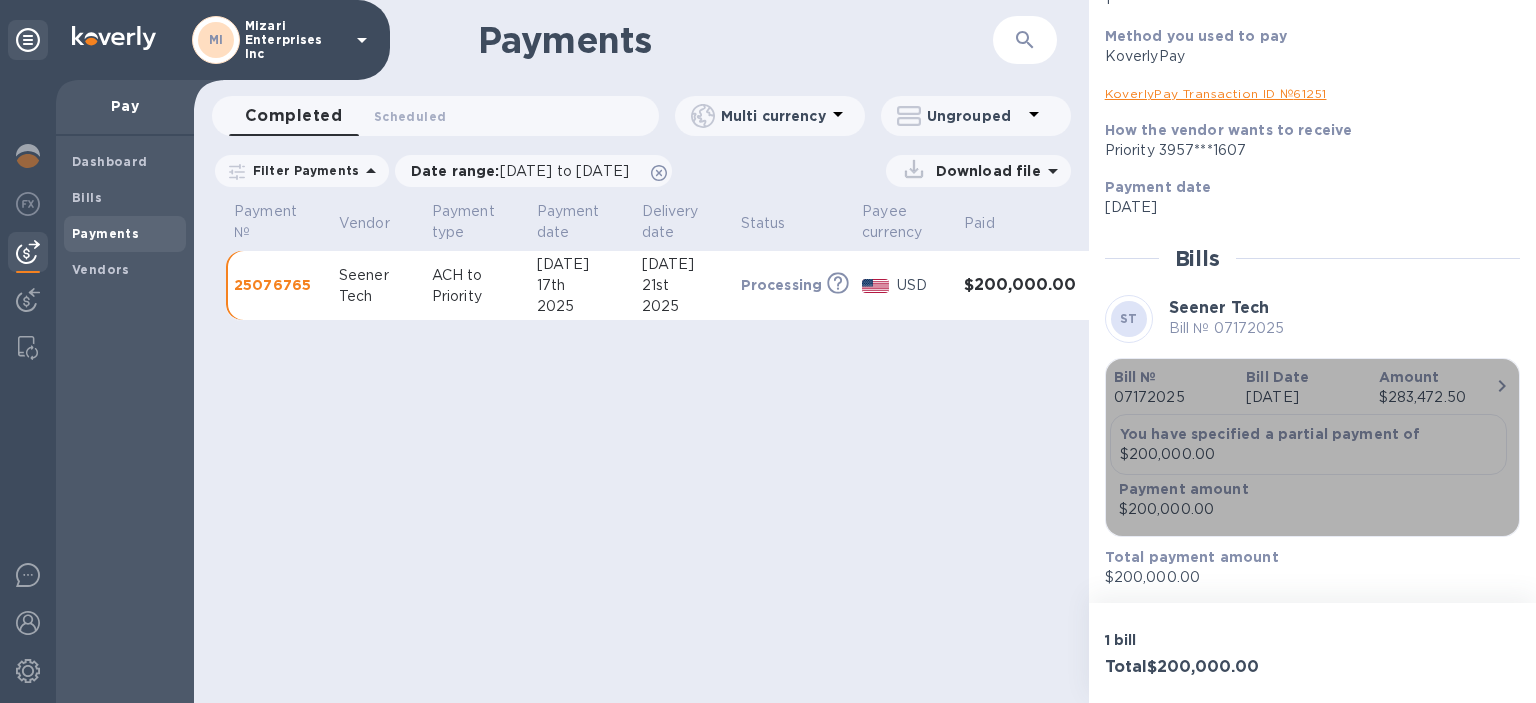 click 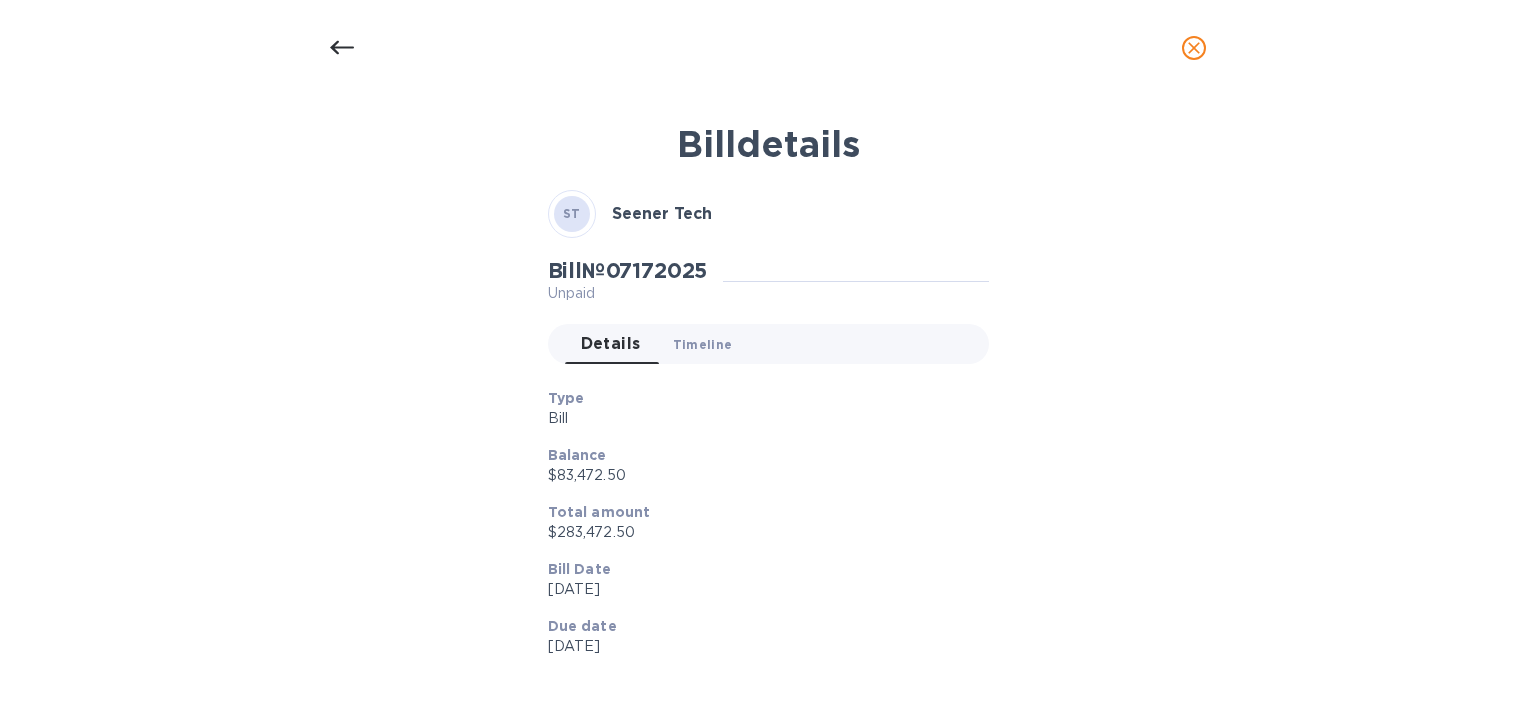 click on "Timeline 0" at bounding box center (703, 344) 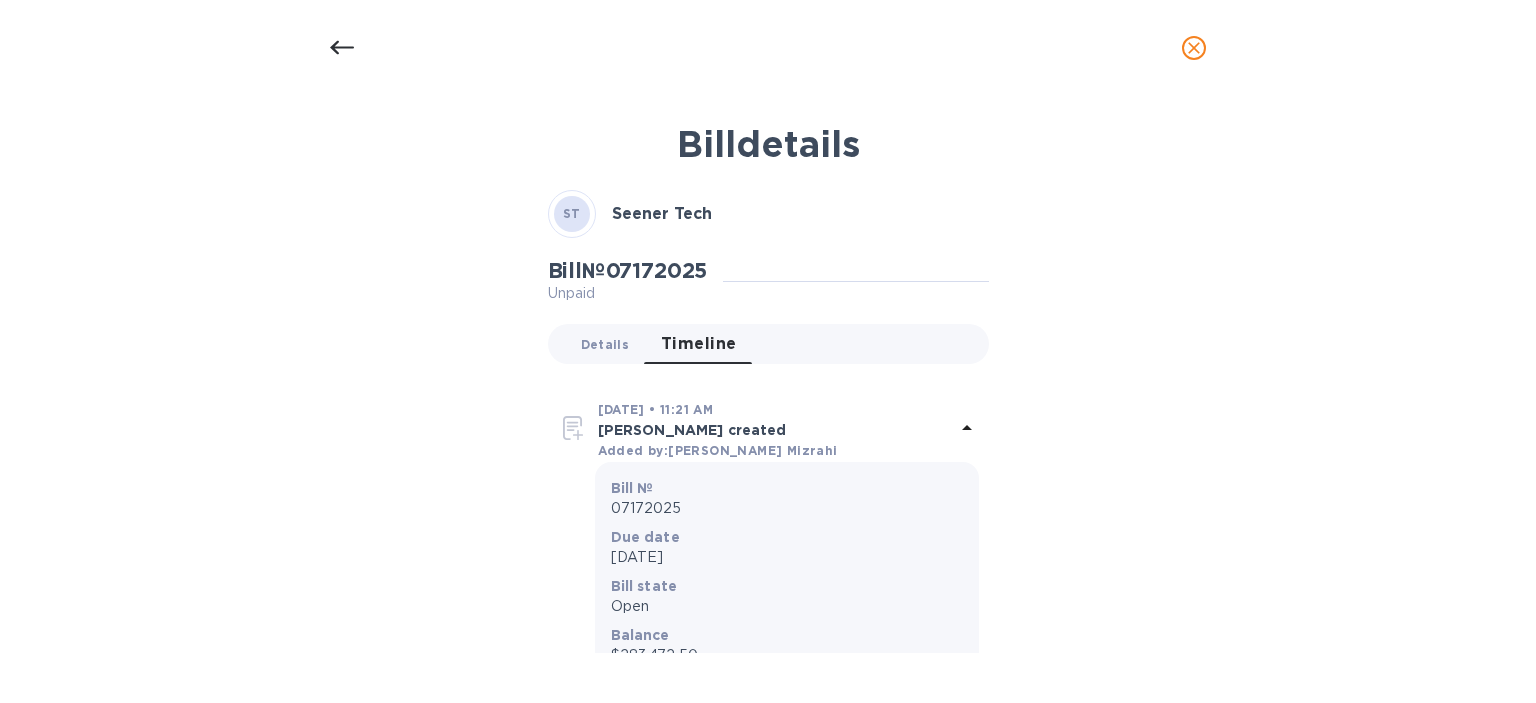 click on "Details 0" at bounding box center (605, 344) 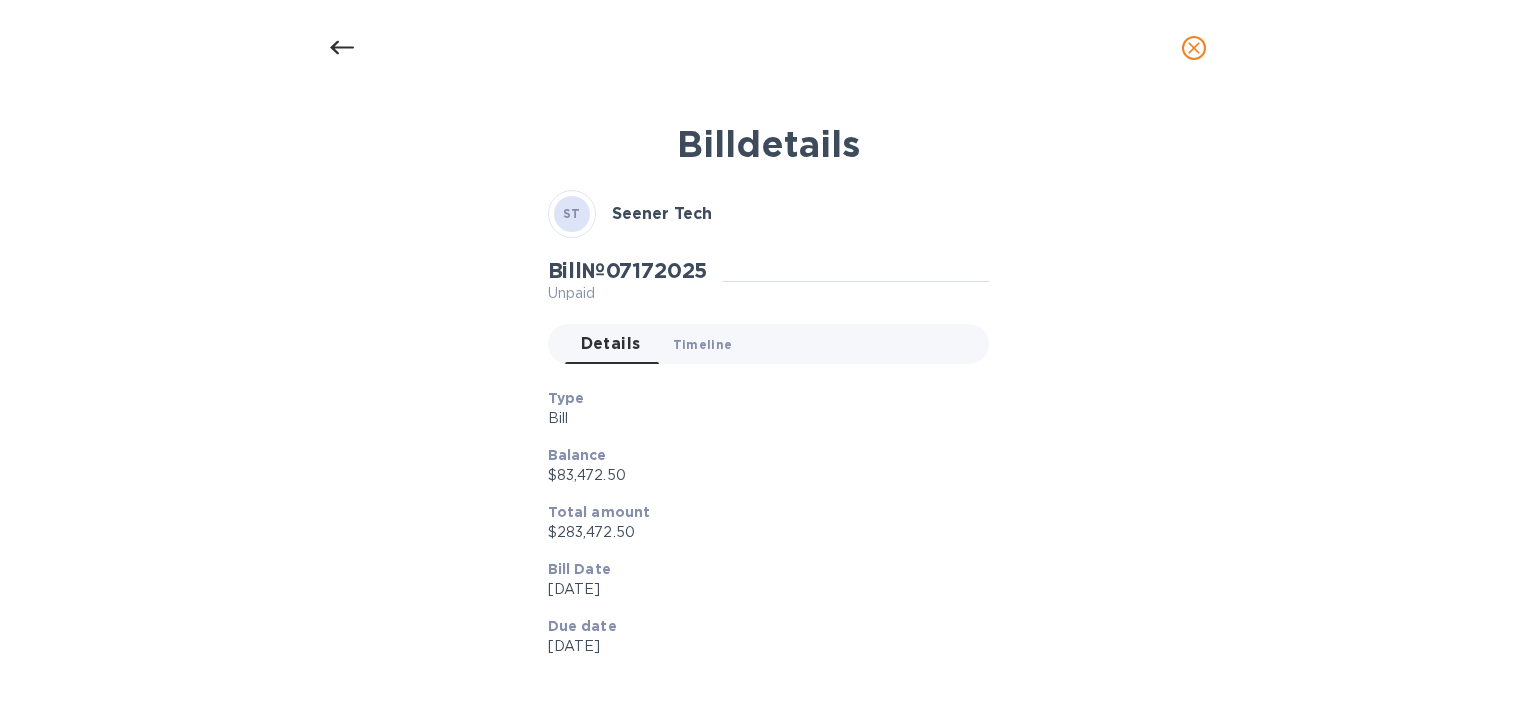 click on "Timeline 0" at bounding box center (703, 344) 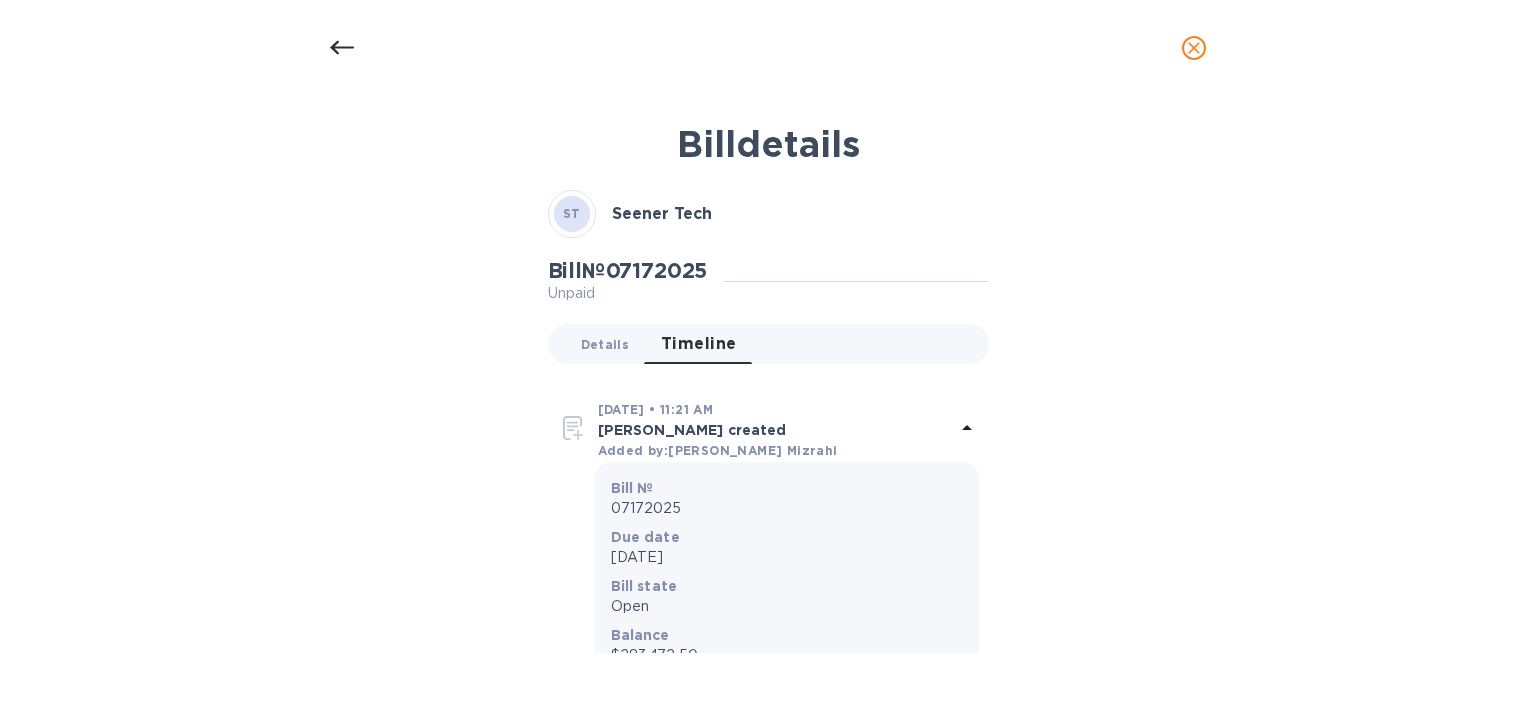 click on "Details 0" at bounding box center (605, 344) 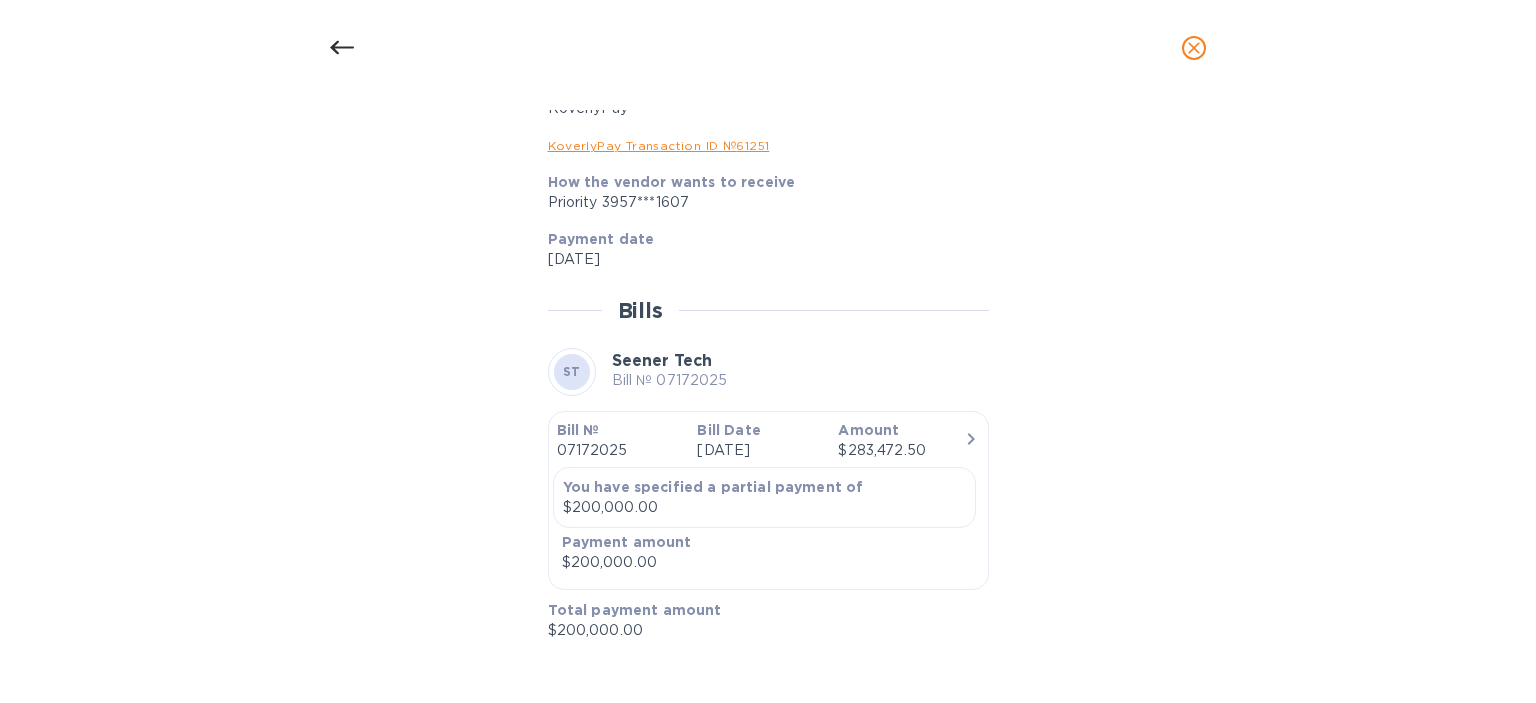 scroll, scrollTop: 1438, scrollLeft: 0, axis: vertical 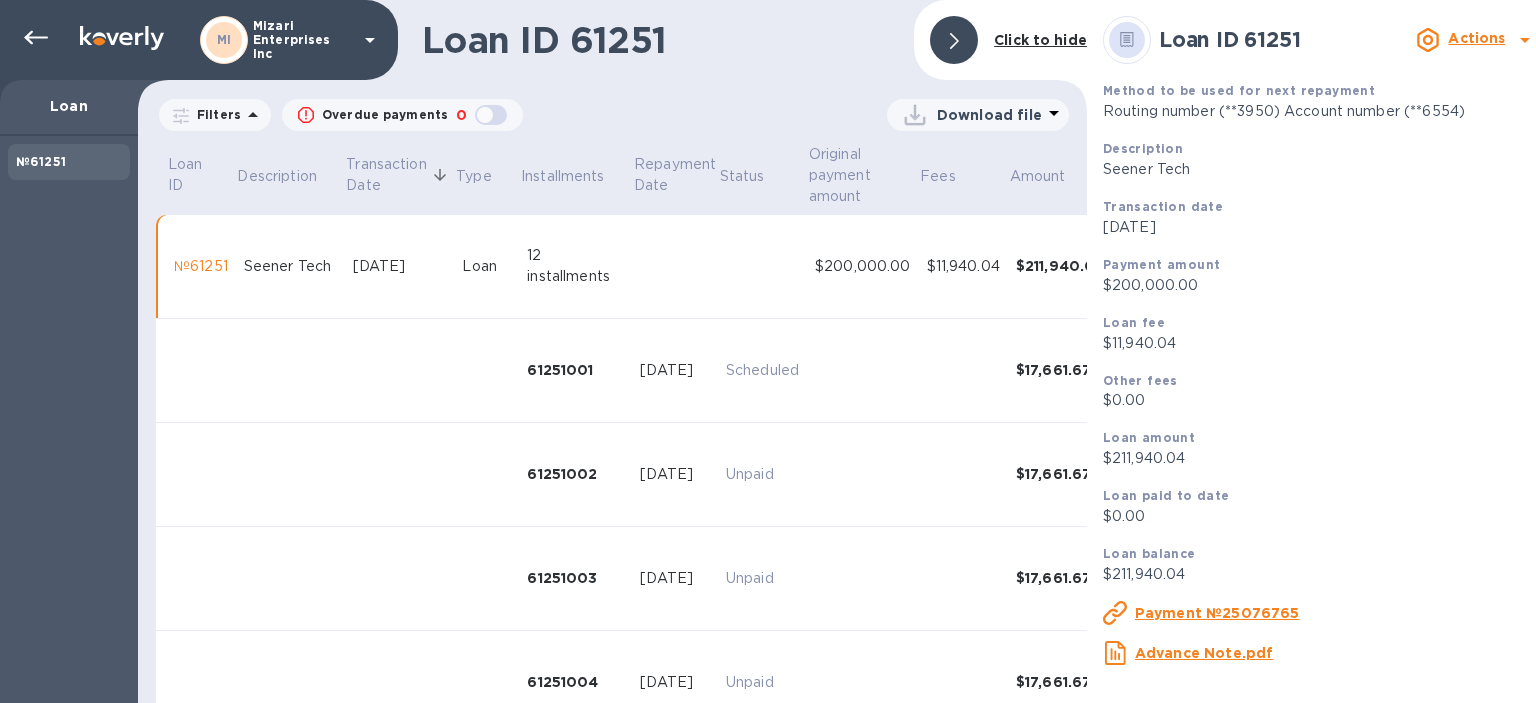 click on "Loan fee" at bounding box center [1324, 322] 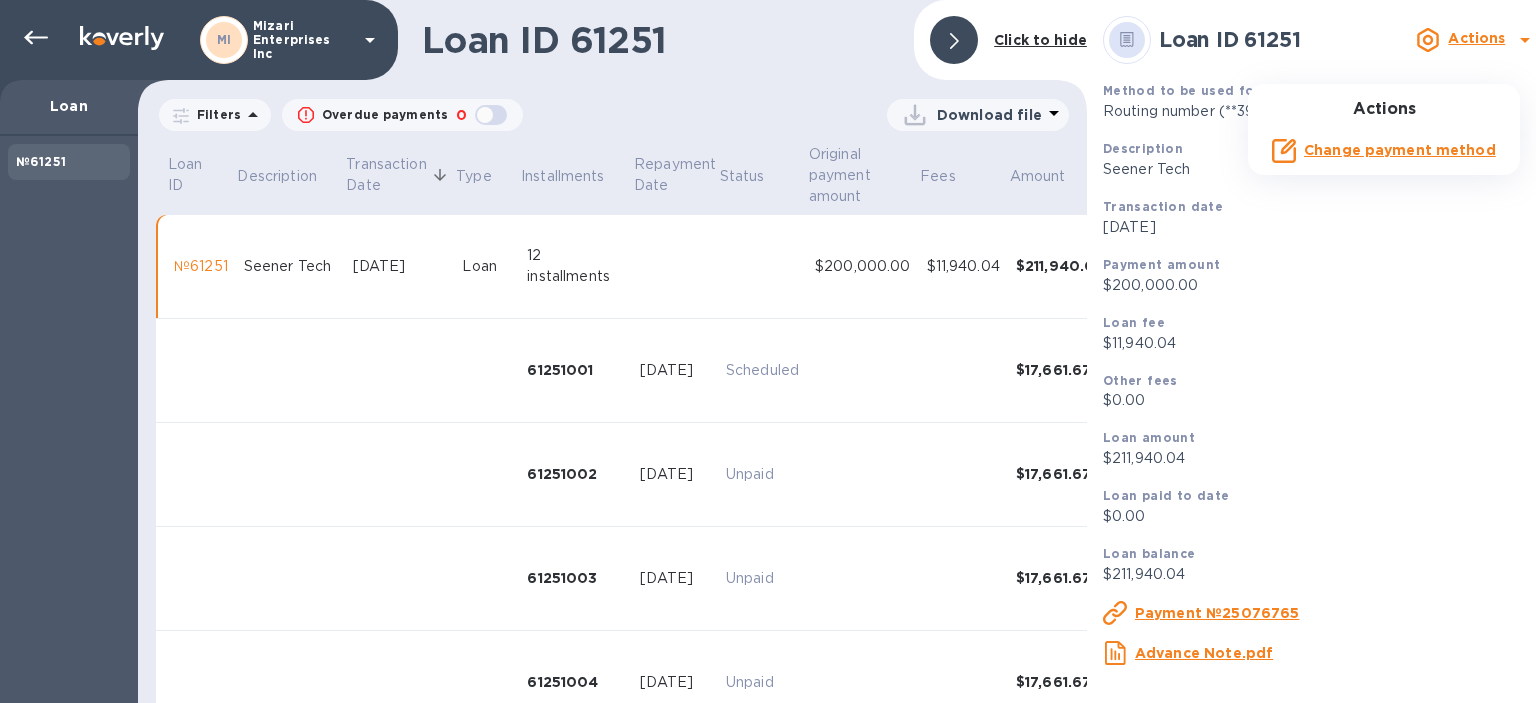 click at bounding box center (768, 351) 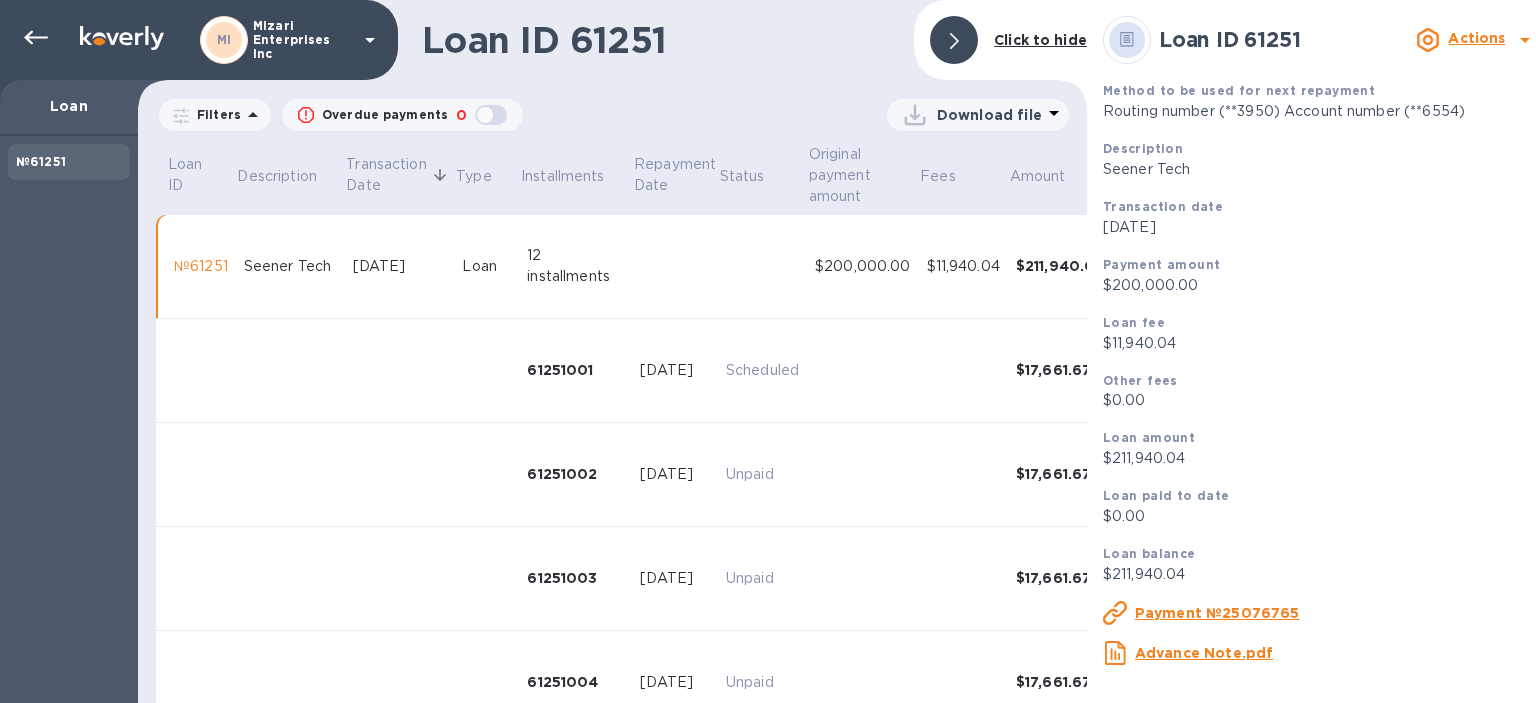 click on "Actions" at bounding box center (1476, 38) 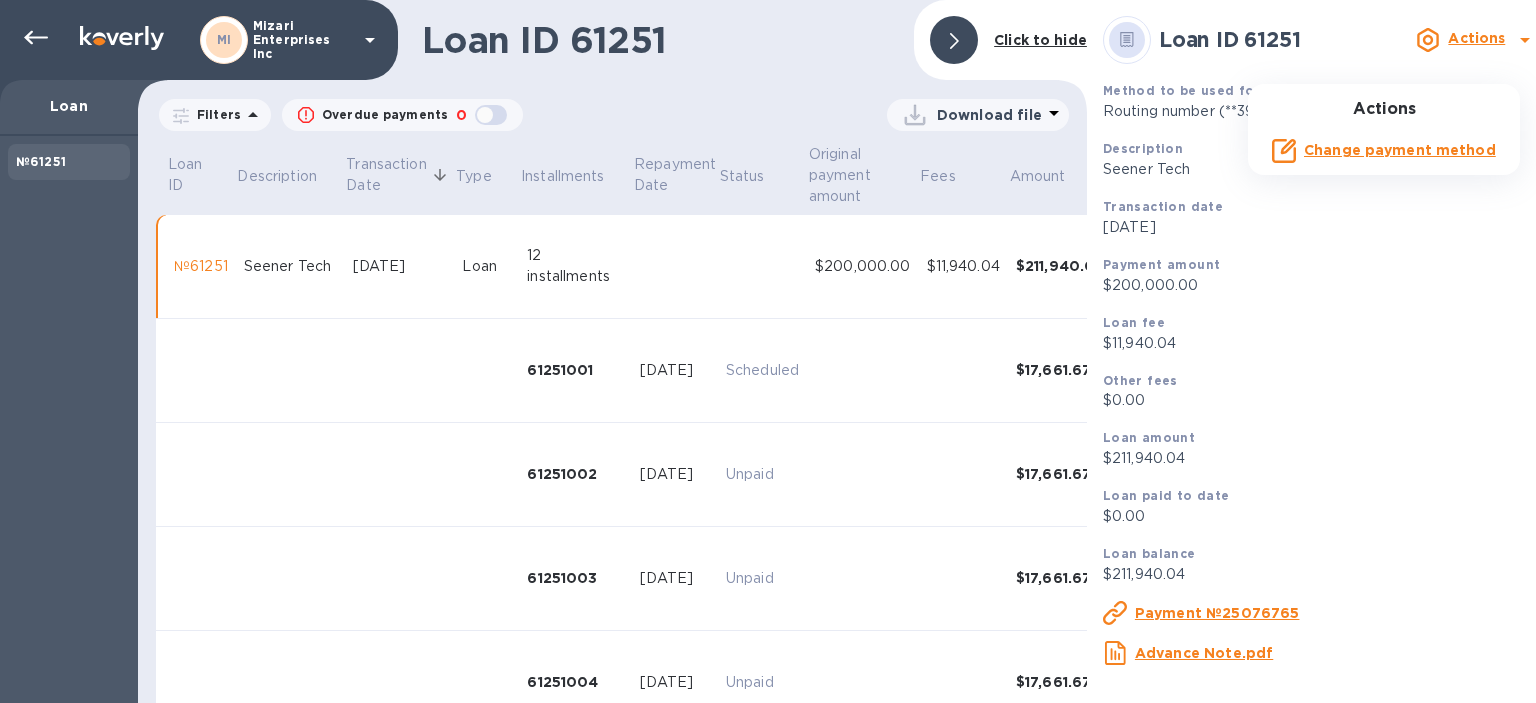 click at bounding box center [768, 351] 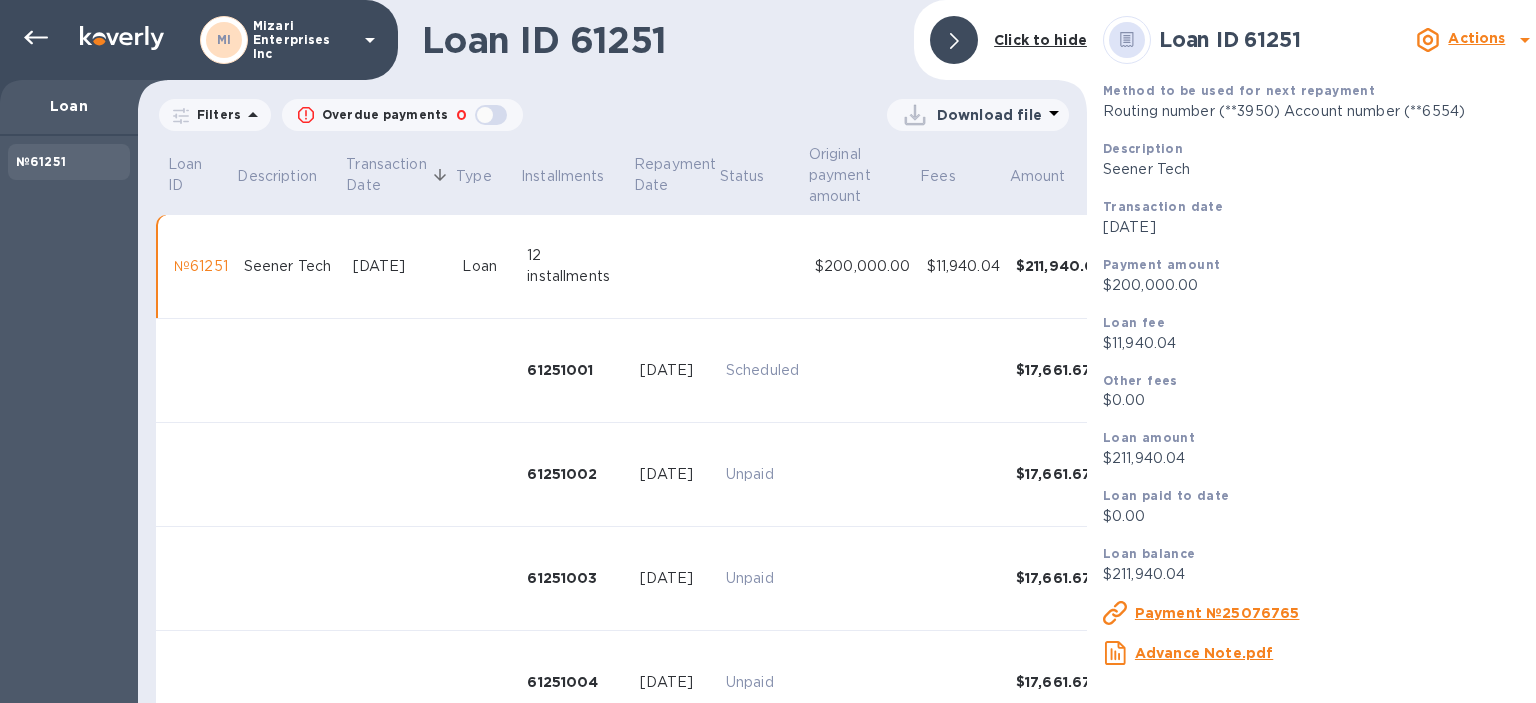click at bounding box center [954, 40] 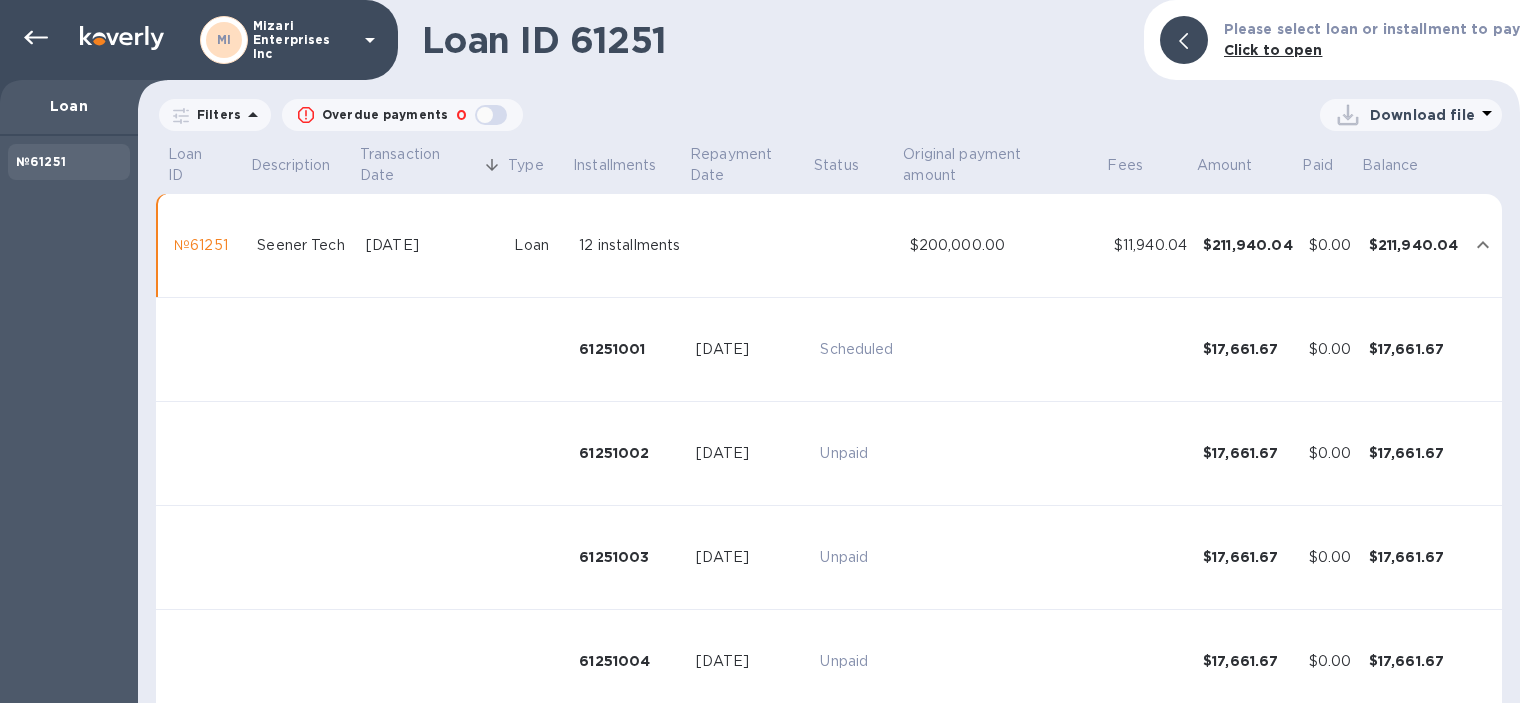 click 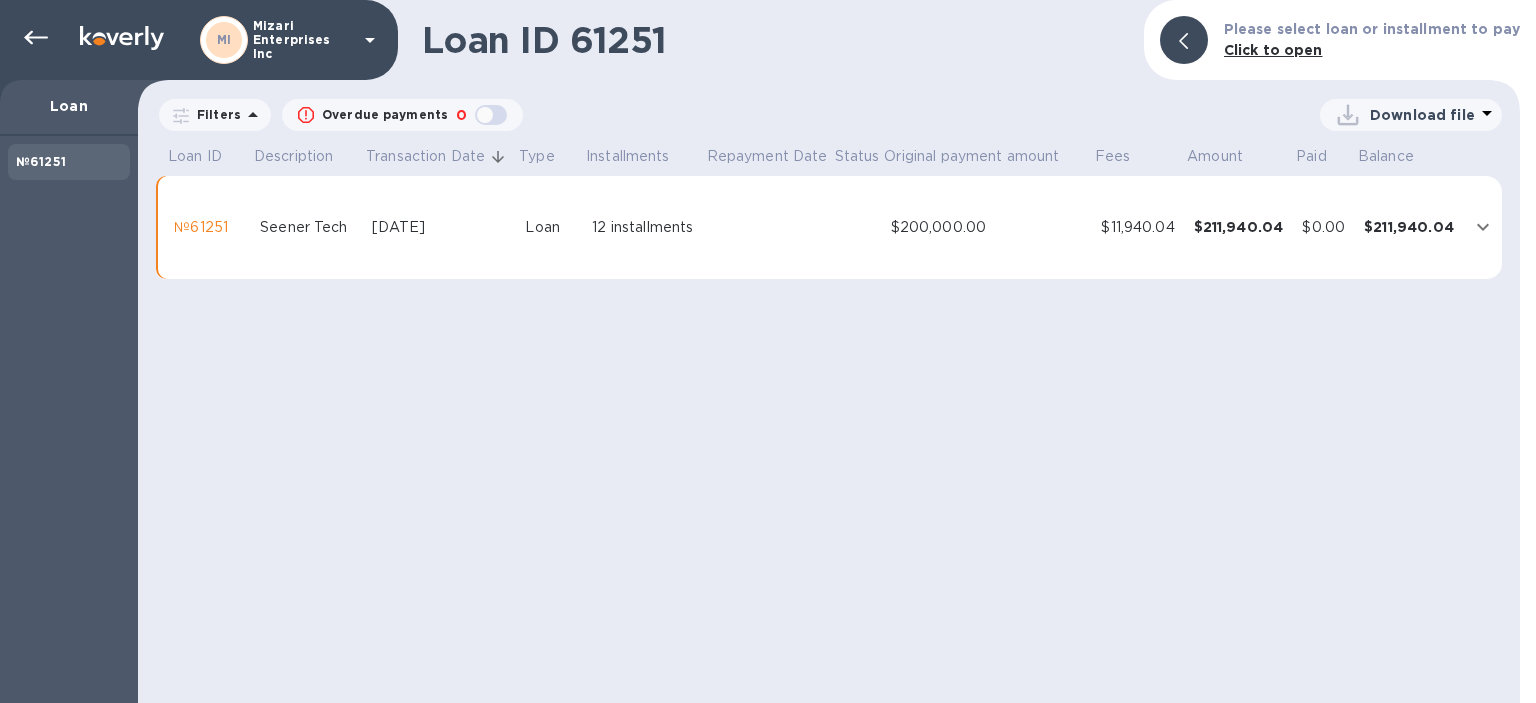 click on "№61251" at bounding box center (209, 227) 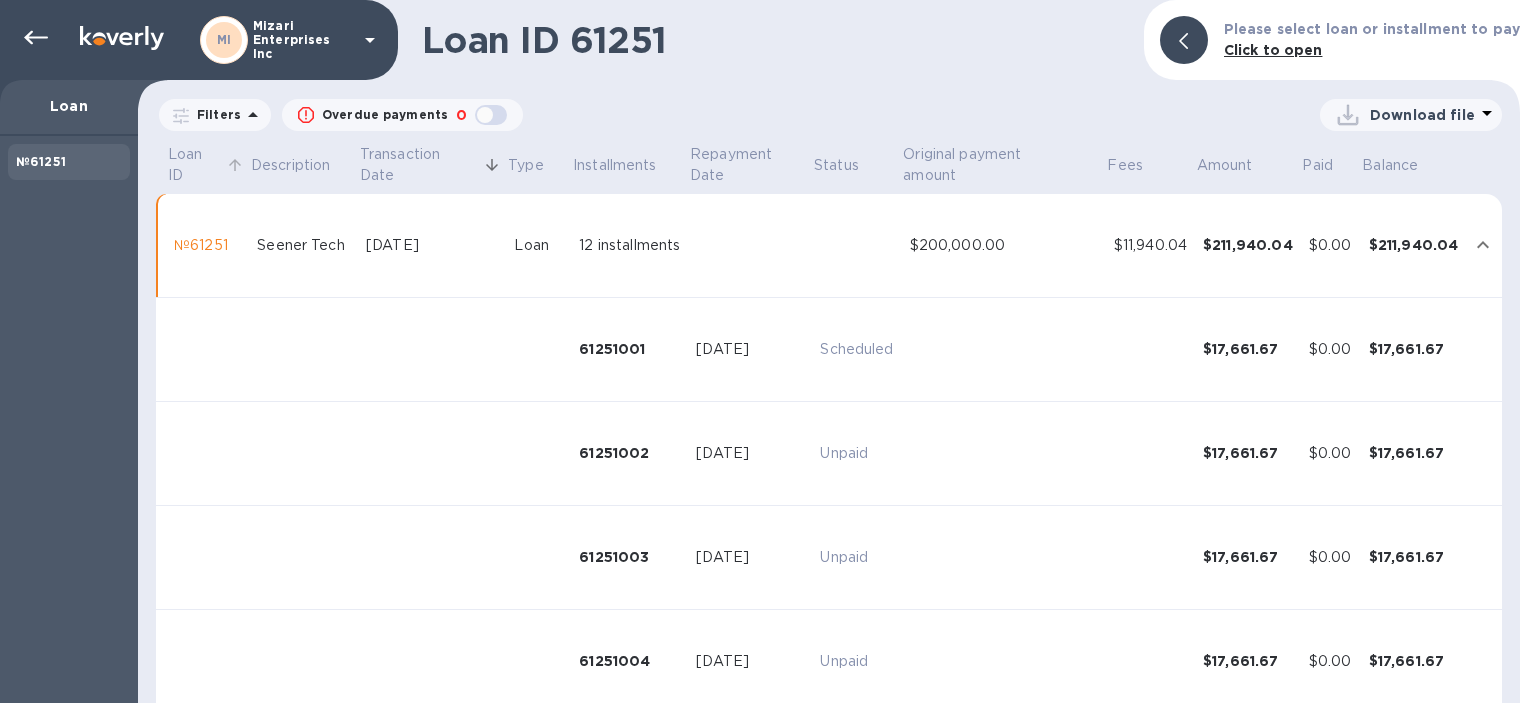 click on "Loan ID" at bounding box center [195, 165] 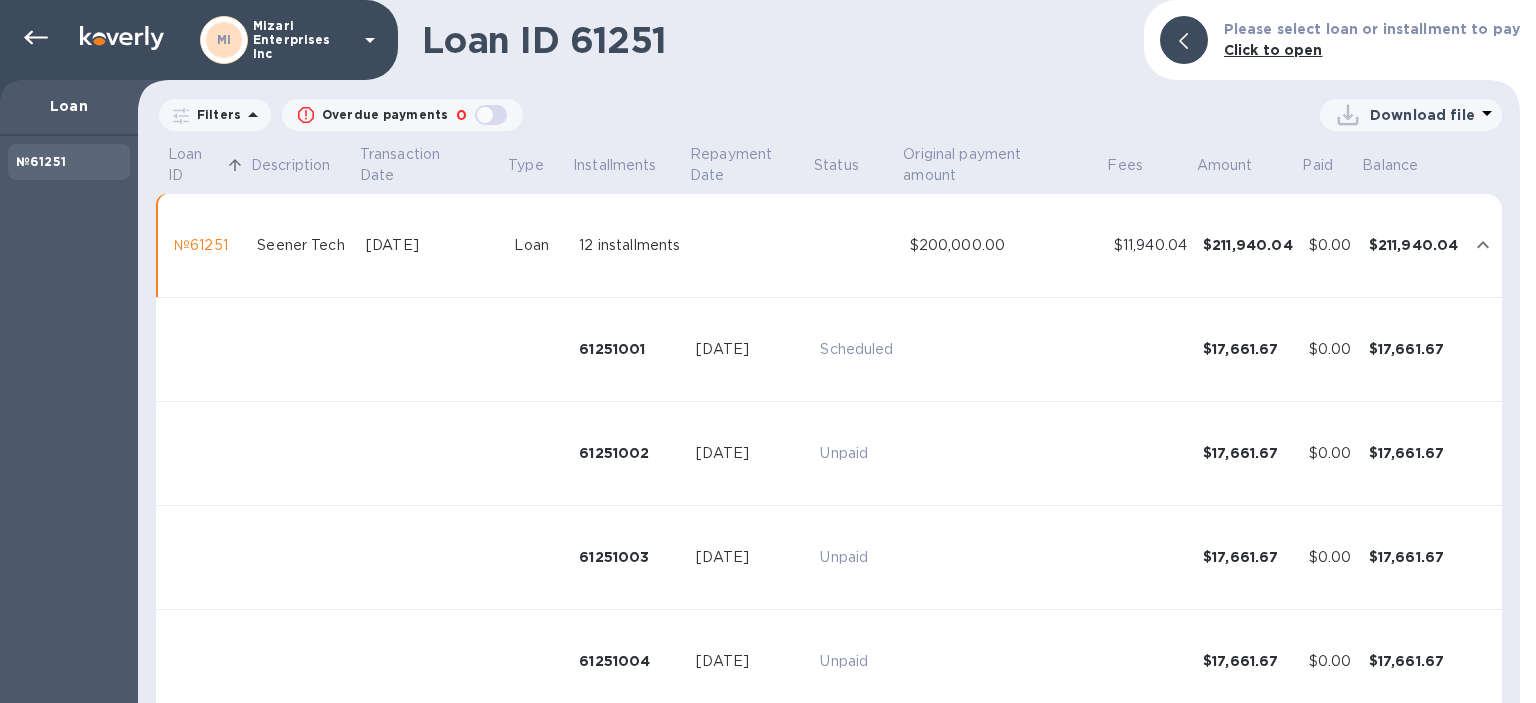 click on "Loan ID" at bounding box center [195, 165] 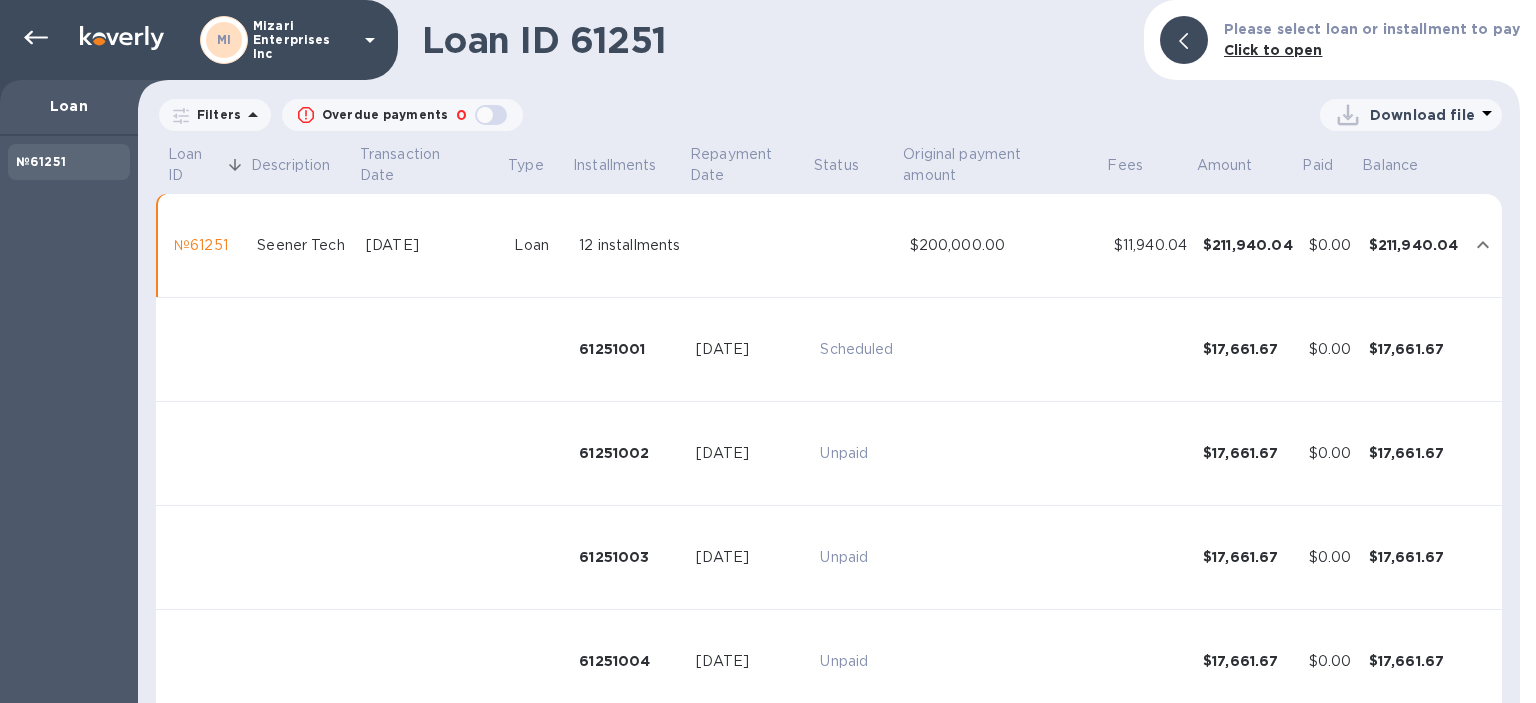click 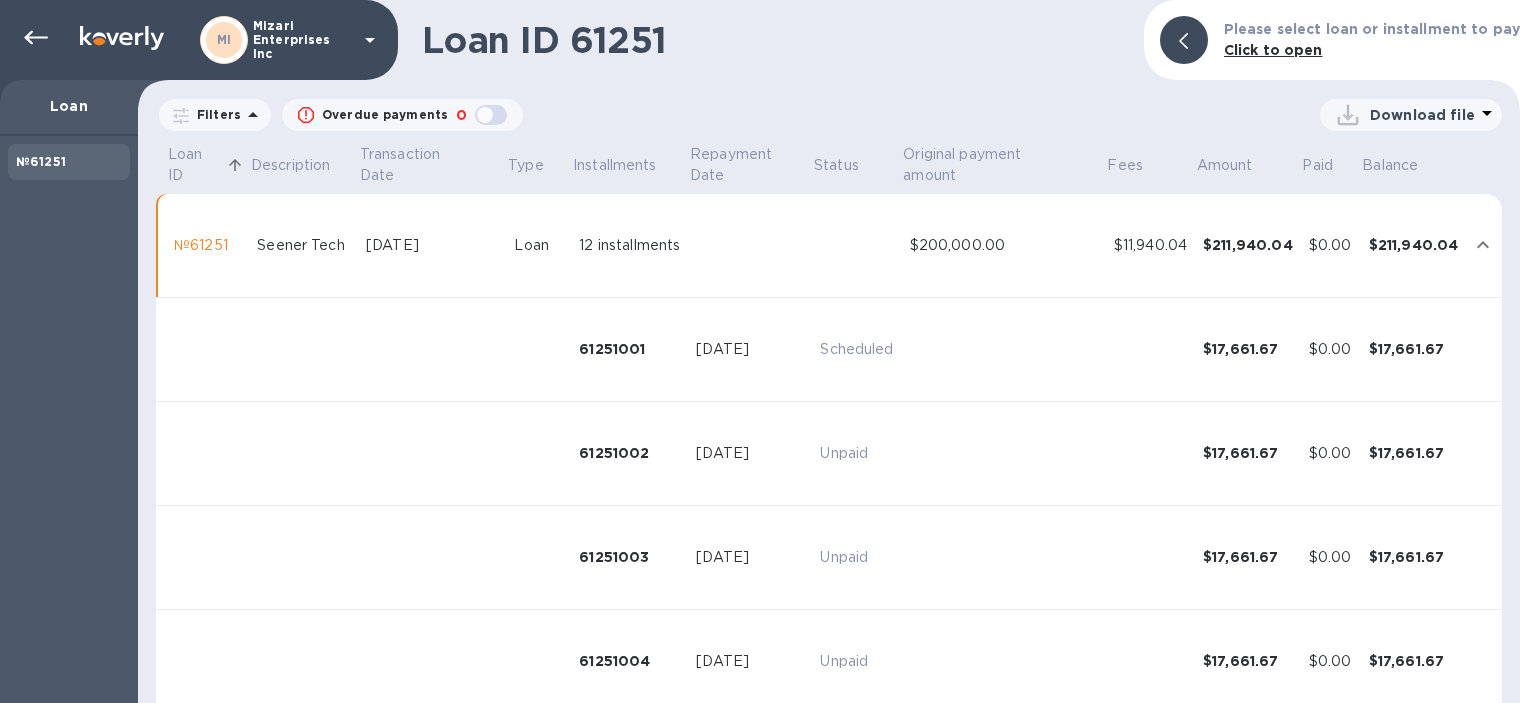 click 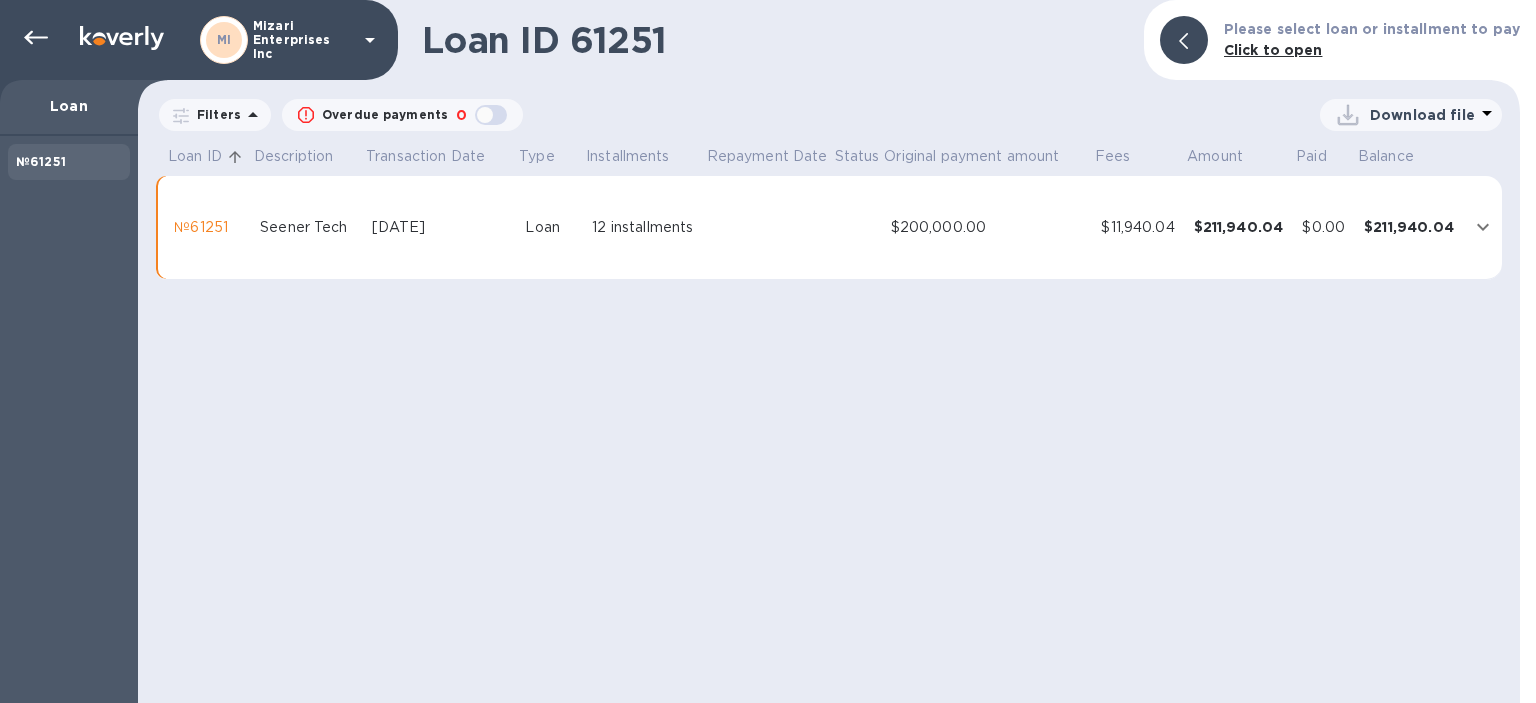 click on "Click to open" at bounding box center (1273, 50) 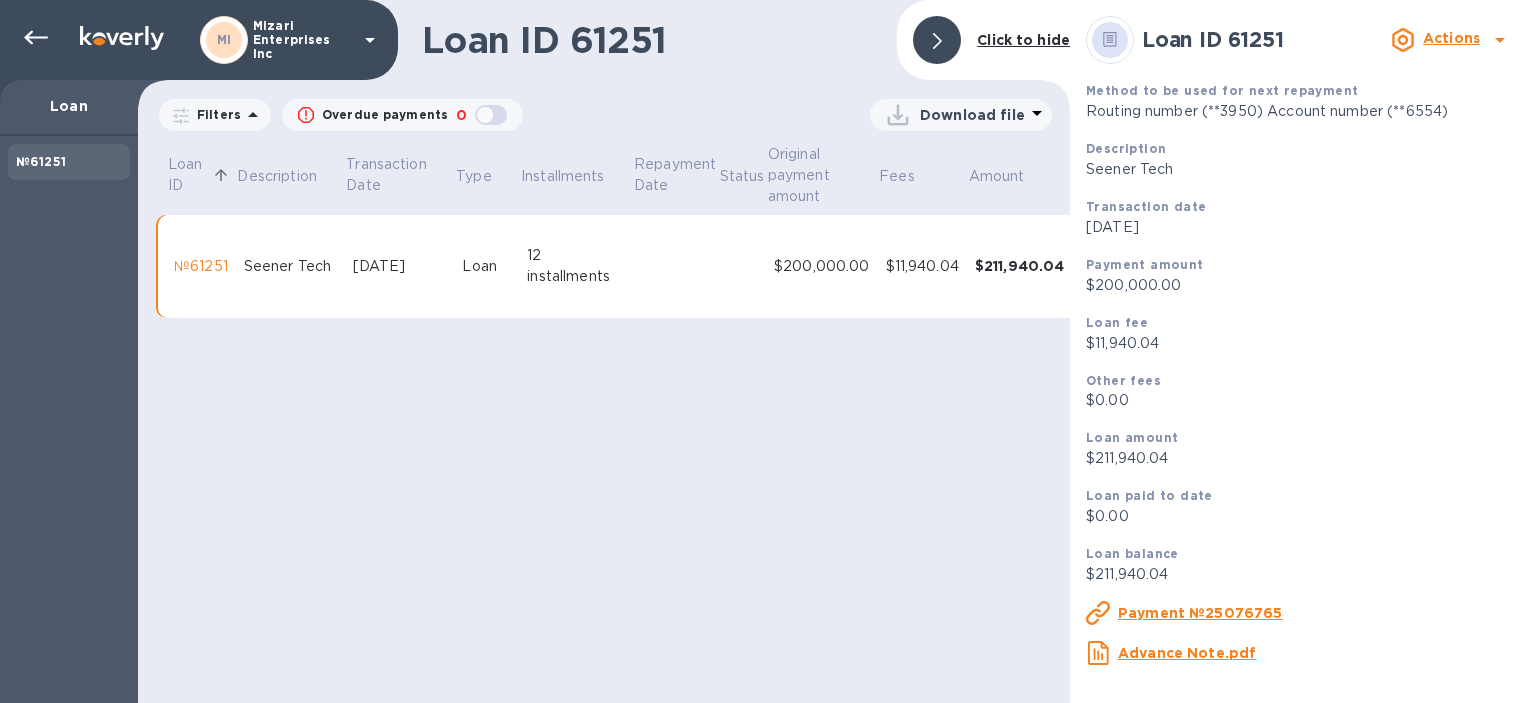 scroll, scrollTop: 4, scrollLeft: 0, axis: vertical 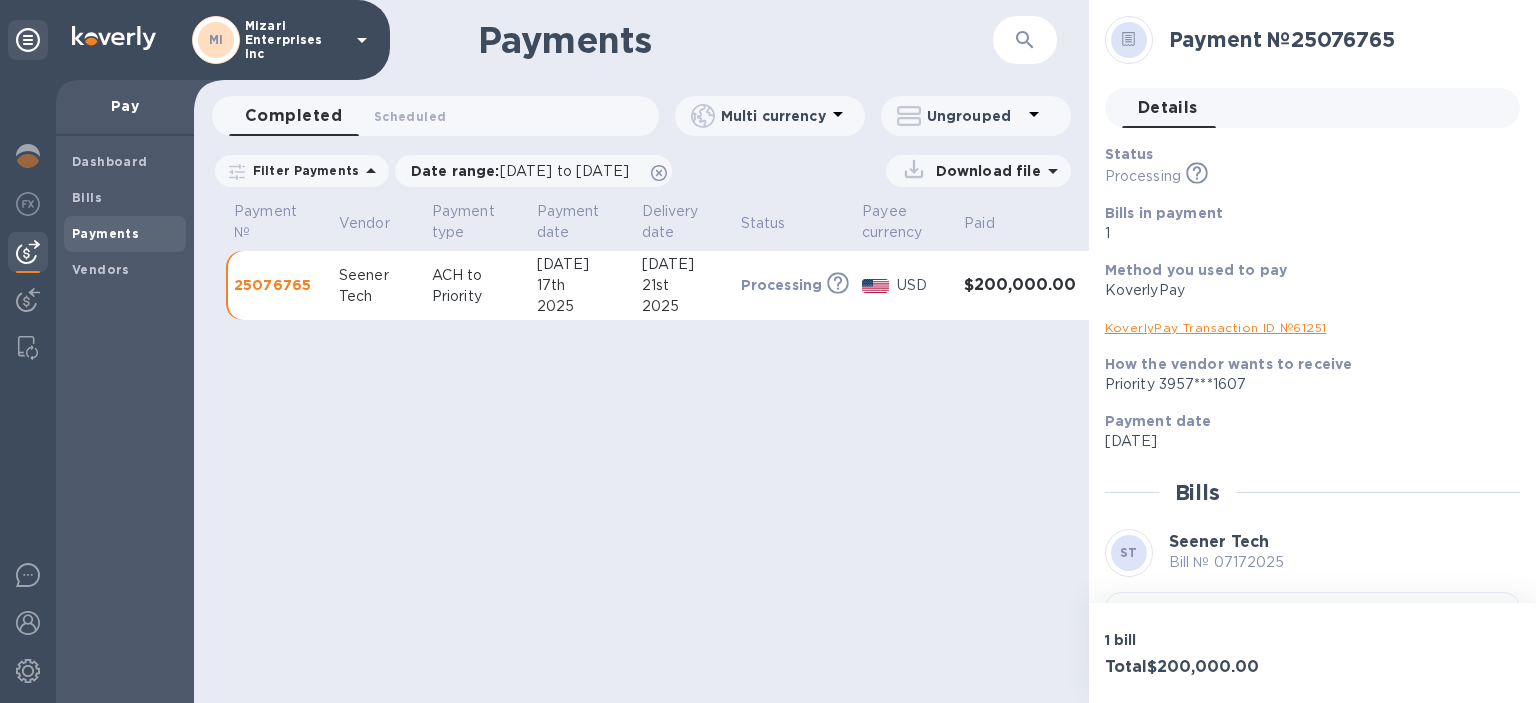 click on "KoverlyPay Transaction ID № 61251" at bounding box center [1216, 327] 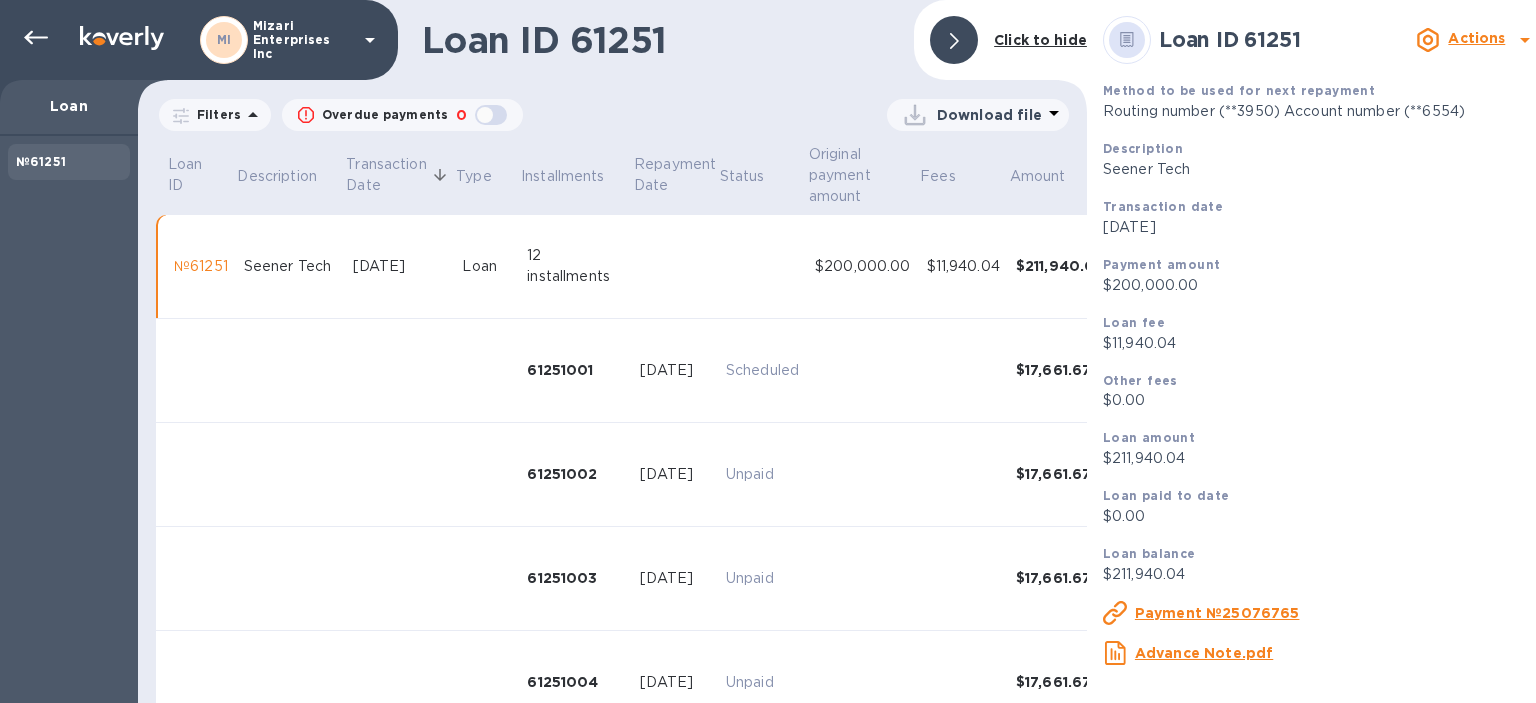 click on "Advance Note.pdf" at bounding box center [1204, 653] 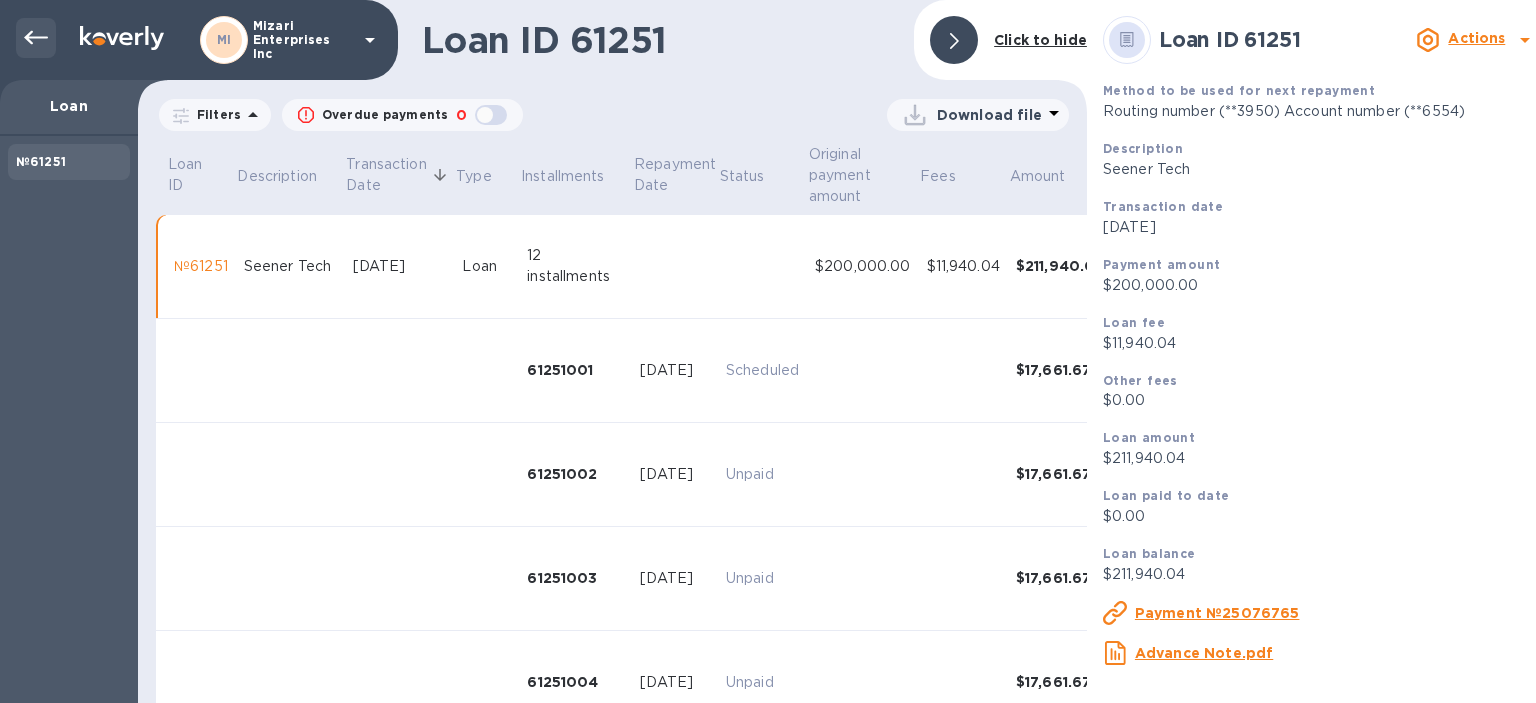 click 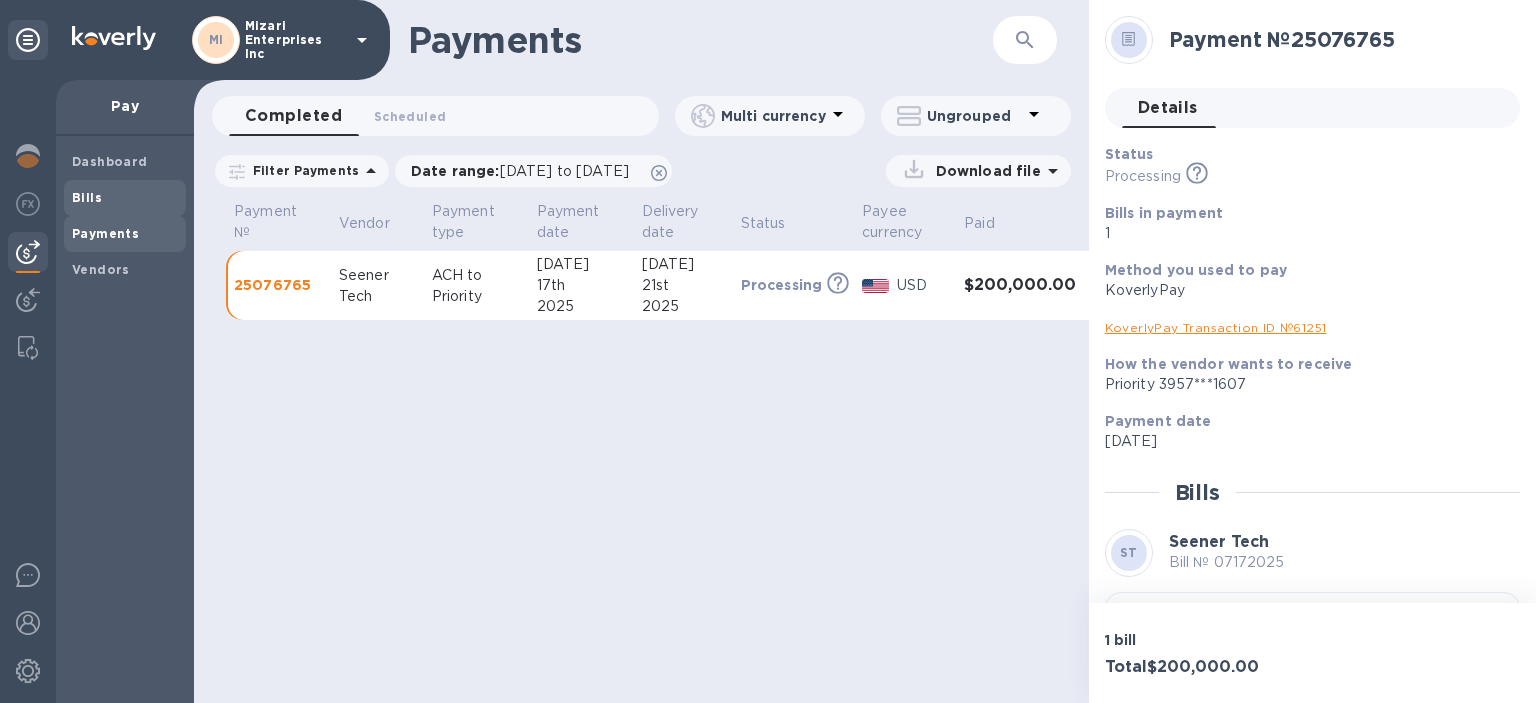 click on "Bills" at bounding box center (125, 198) 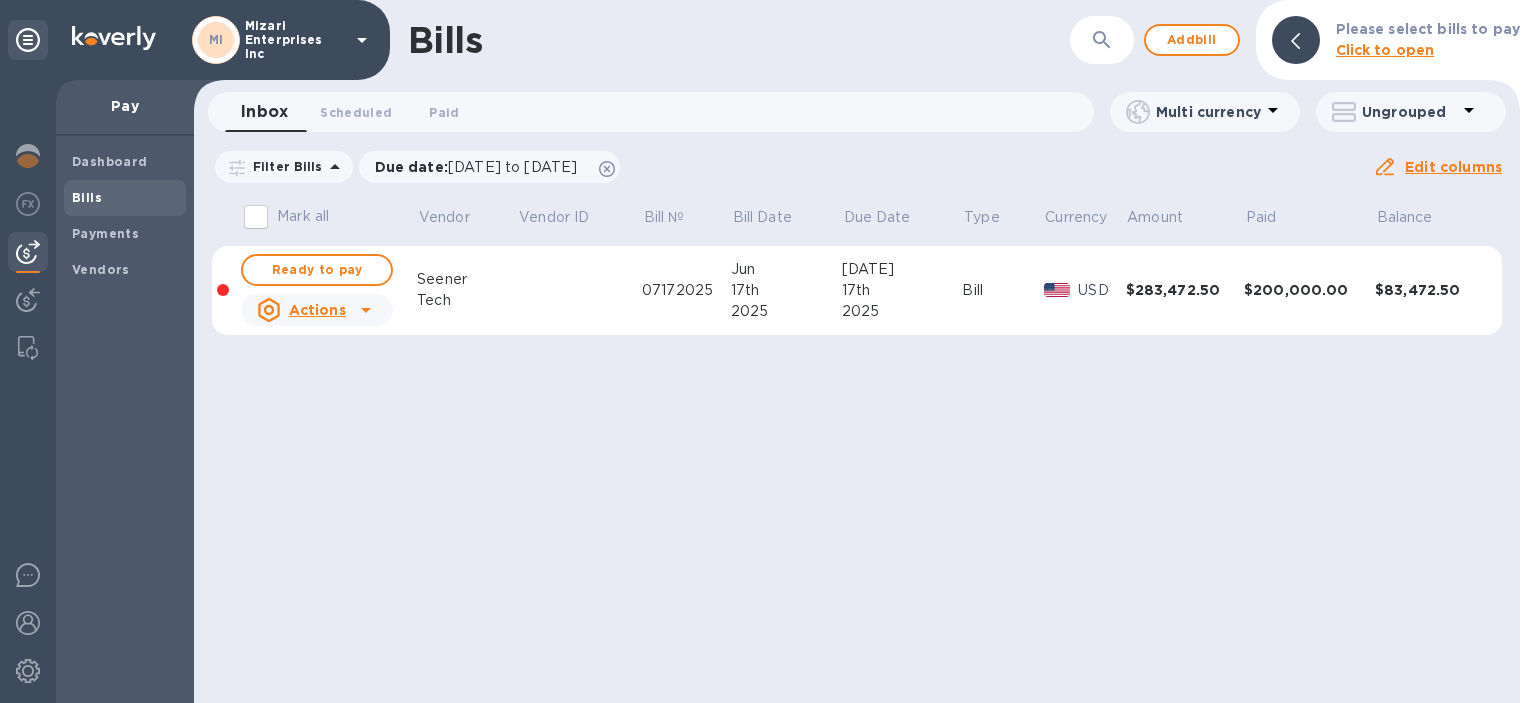 click 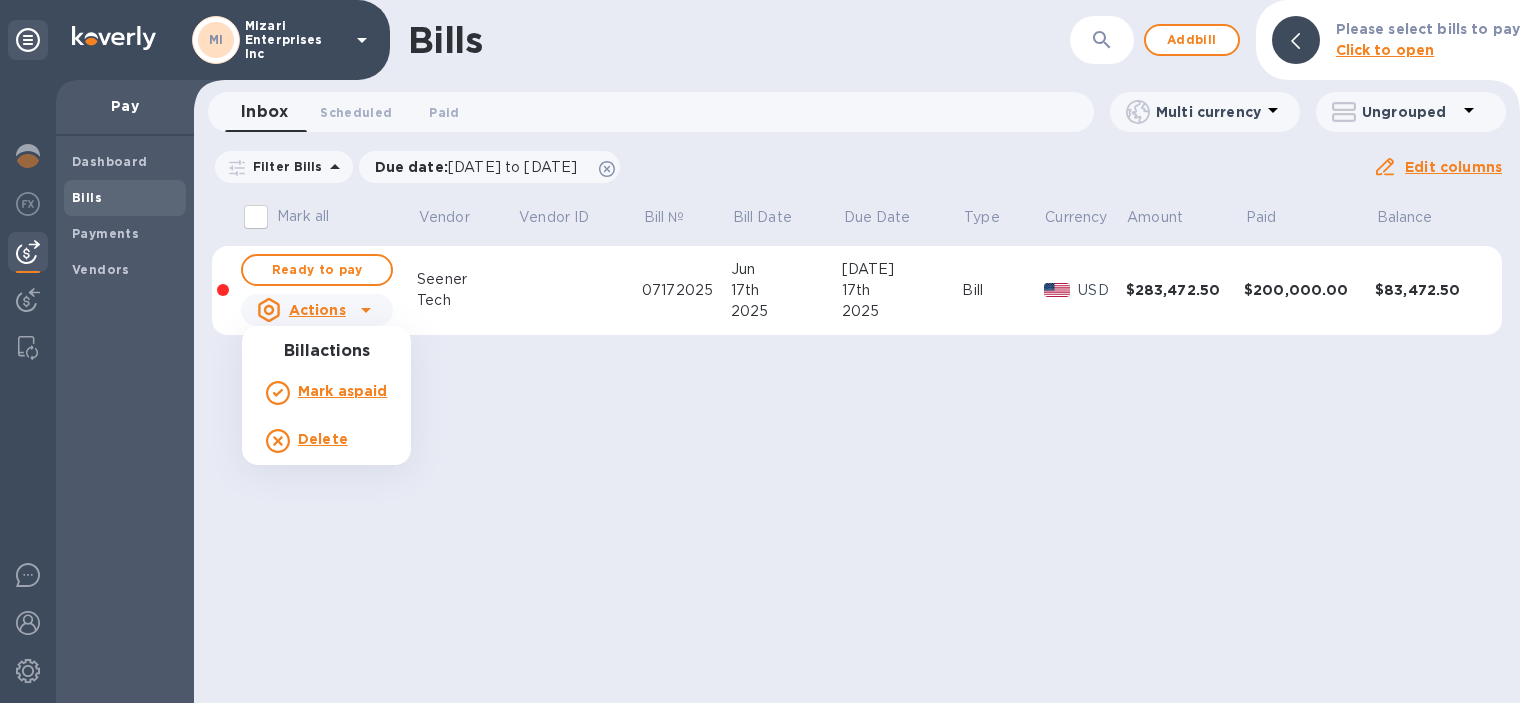 click at bounding box center [768, 351] 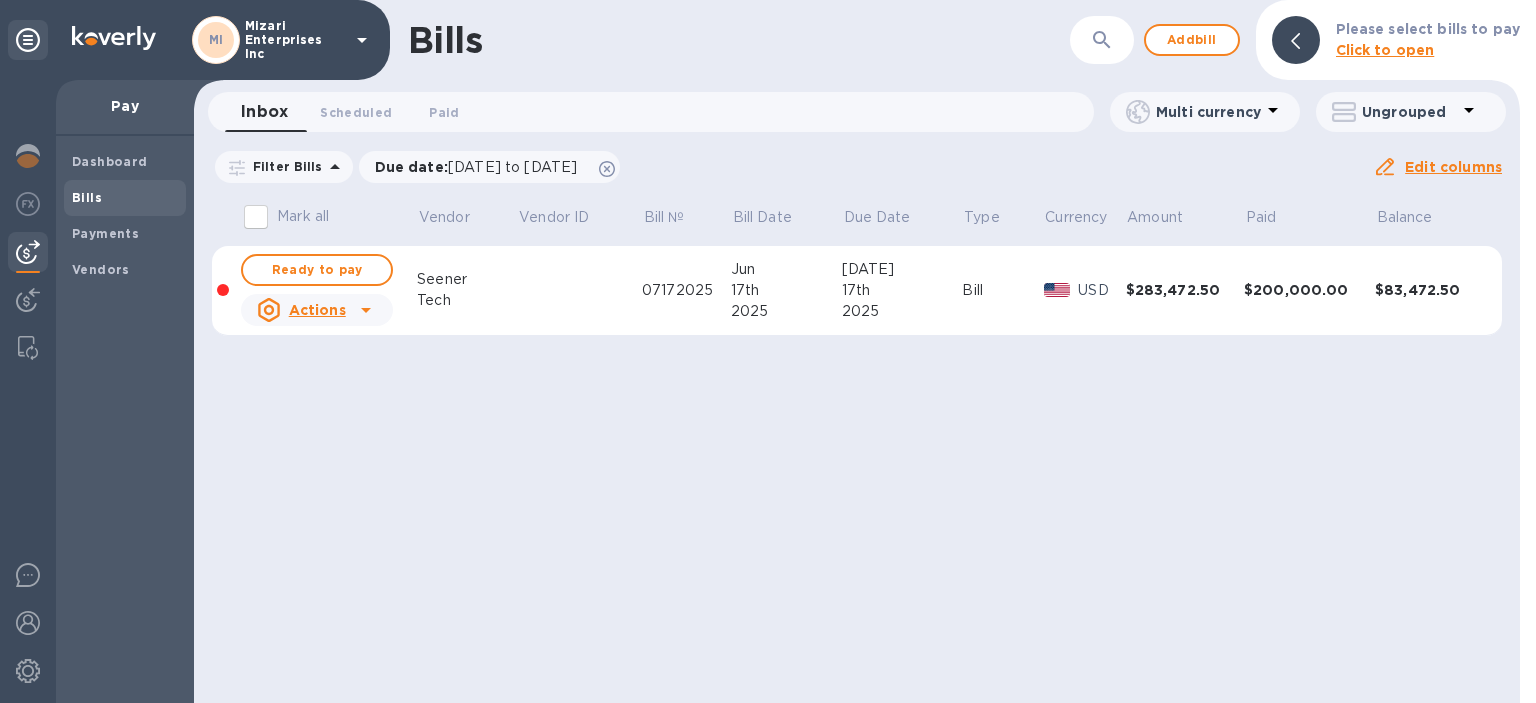 click on "Jun" at bounding box center [786, 269] 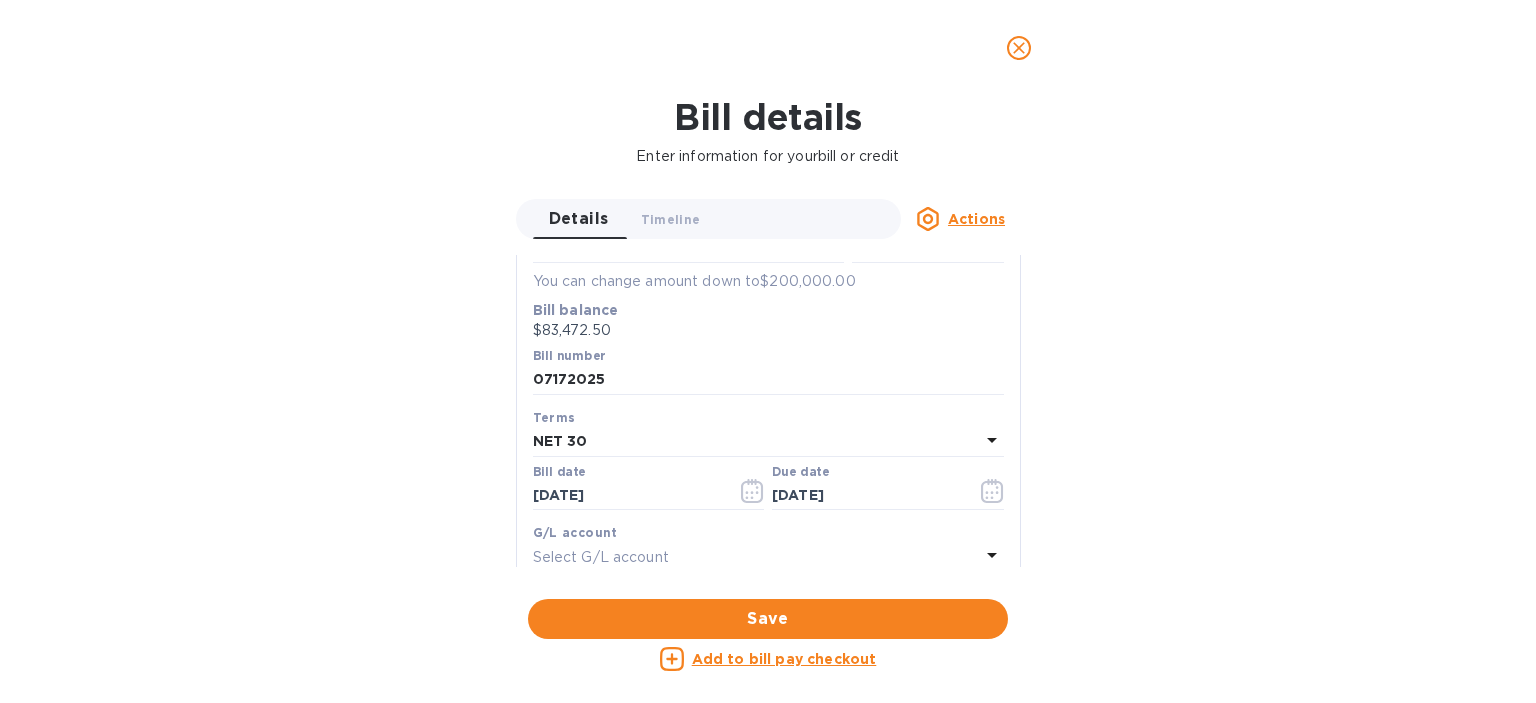 scroll, scrollTop: 0, scrollLeft: 0, axis: both 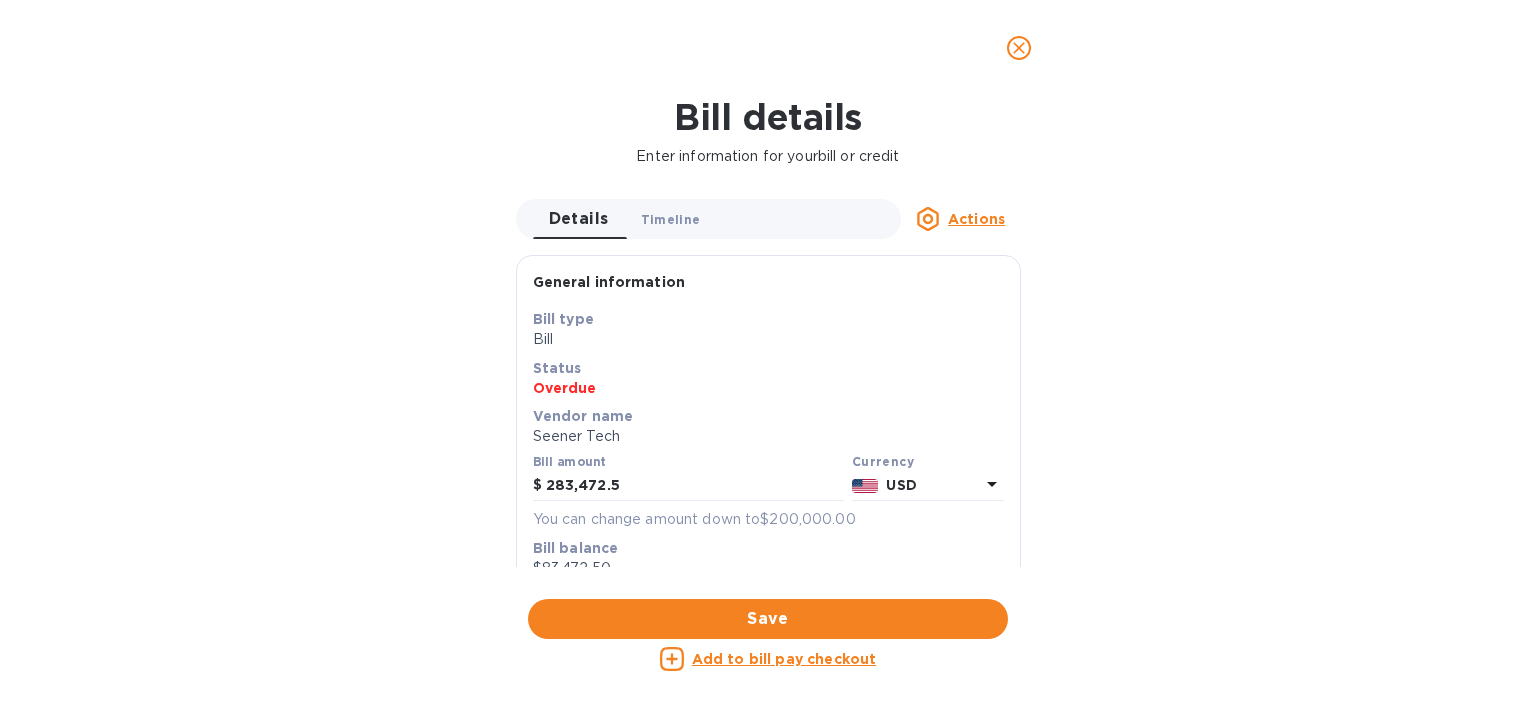 click on "Timeline 0" at bounding box center (671, 219) 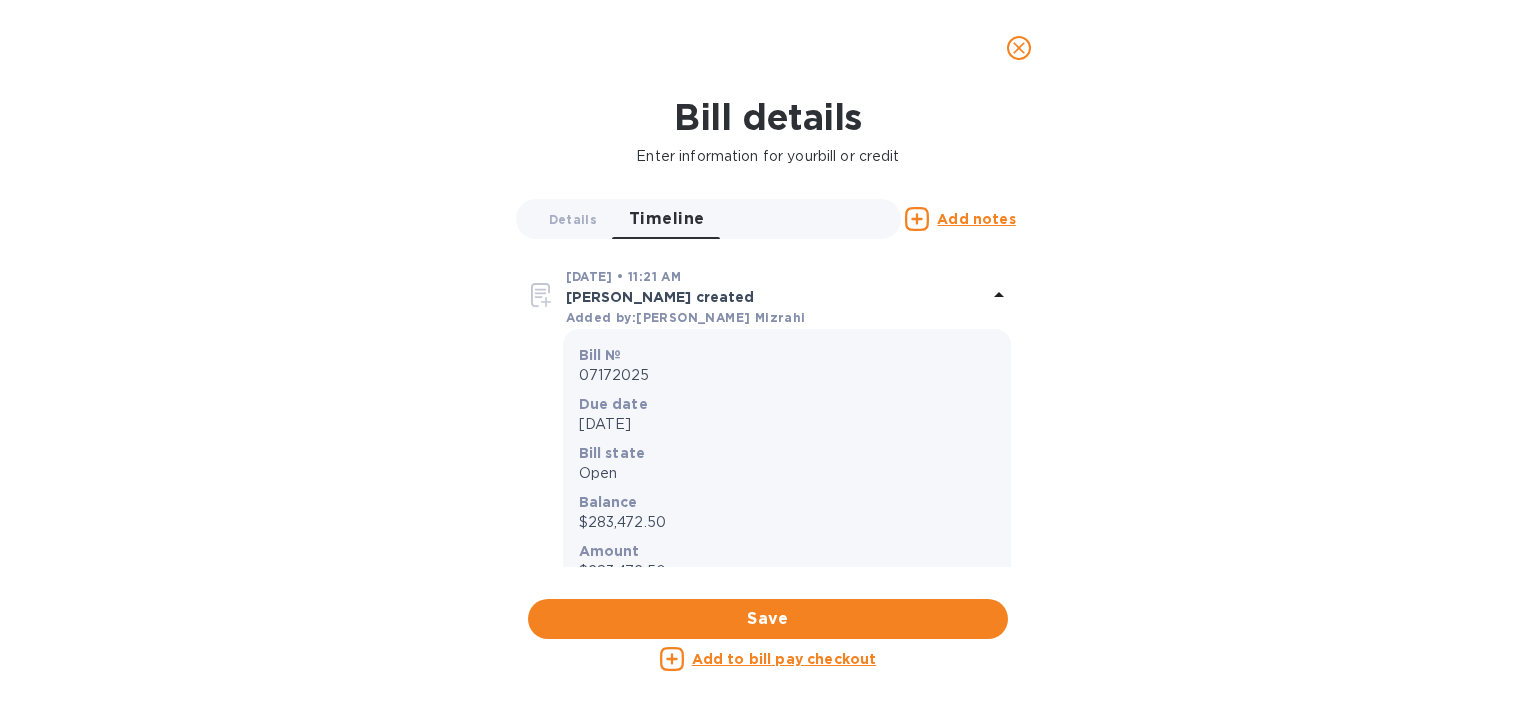 click 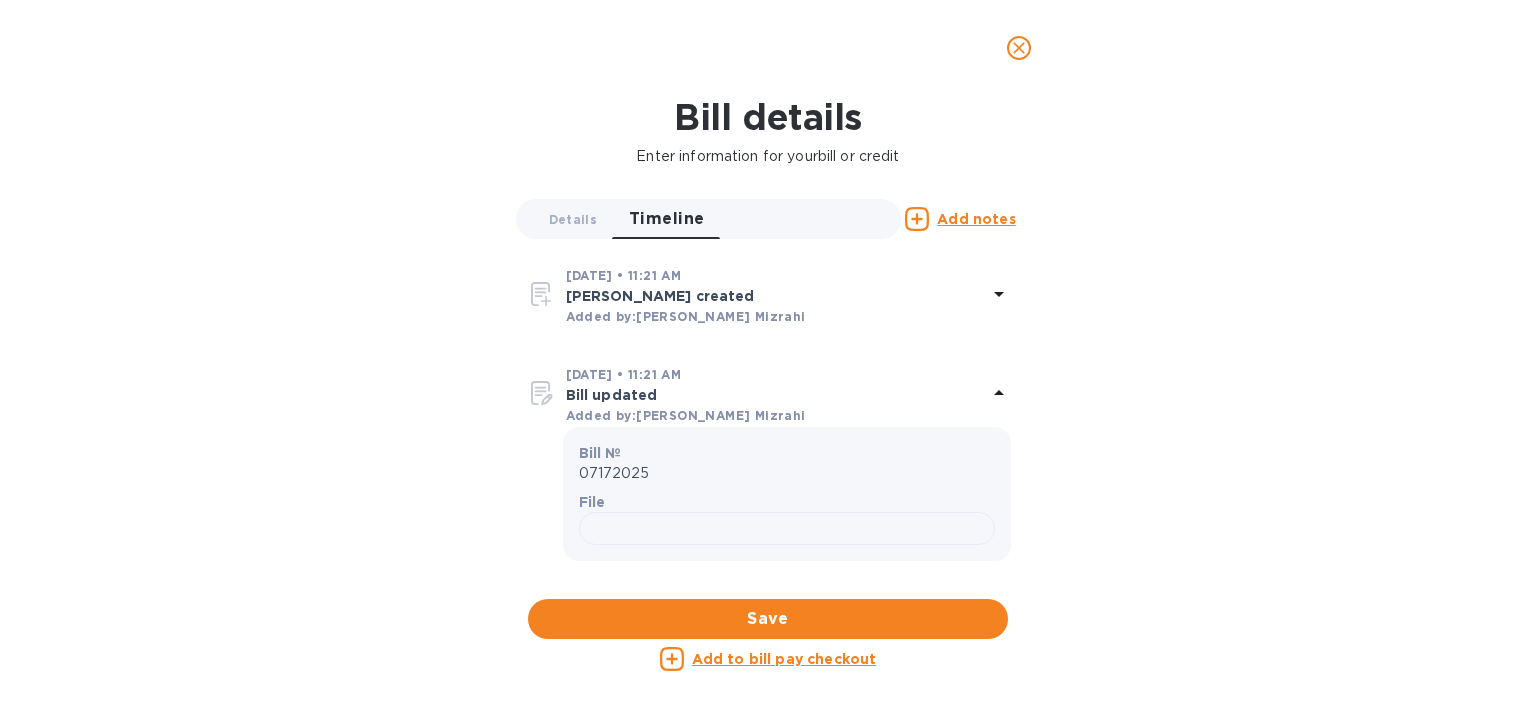 click 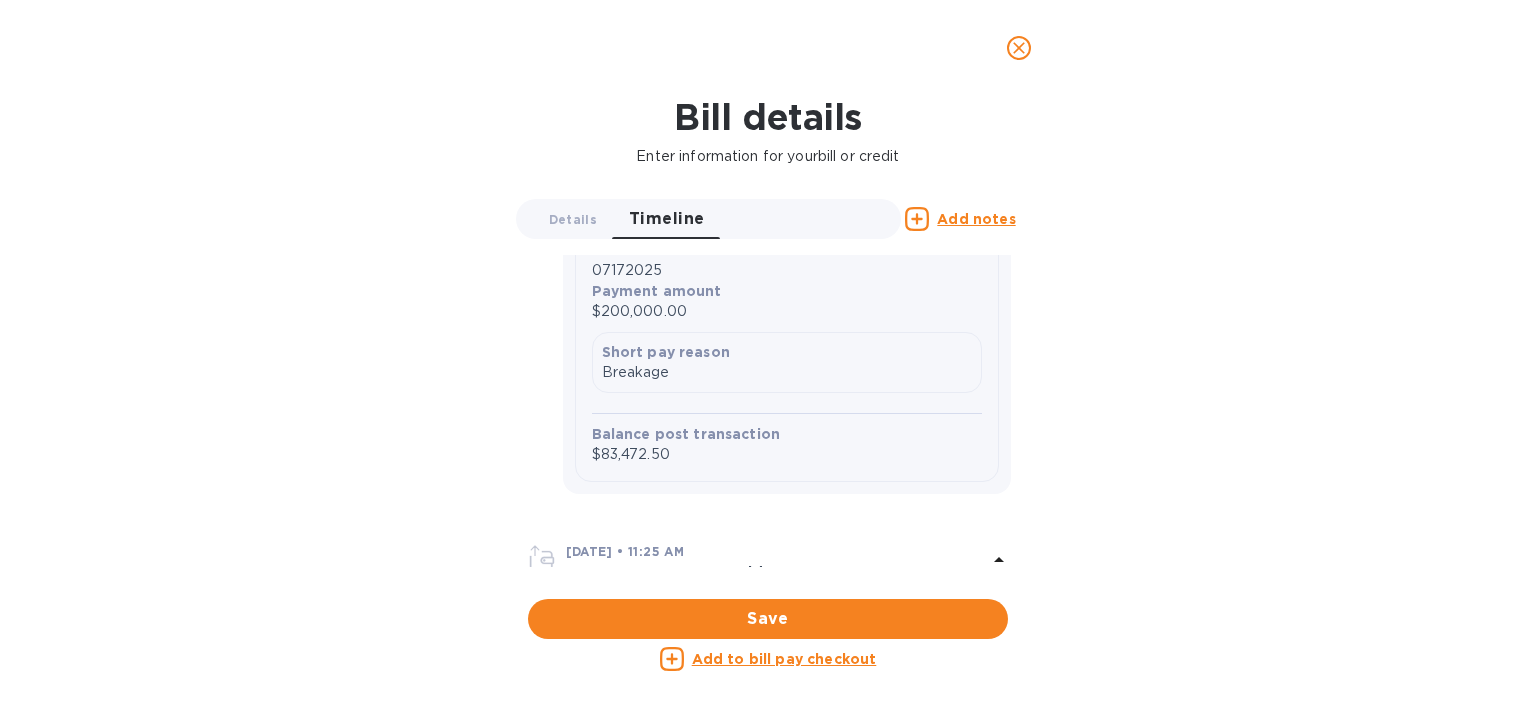 scroll, scrollTop: 526, scrollLeft: 0, axis: vertical 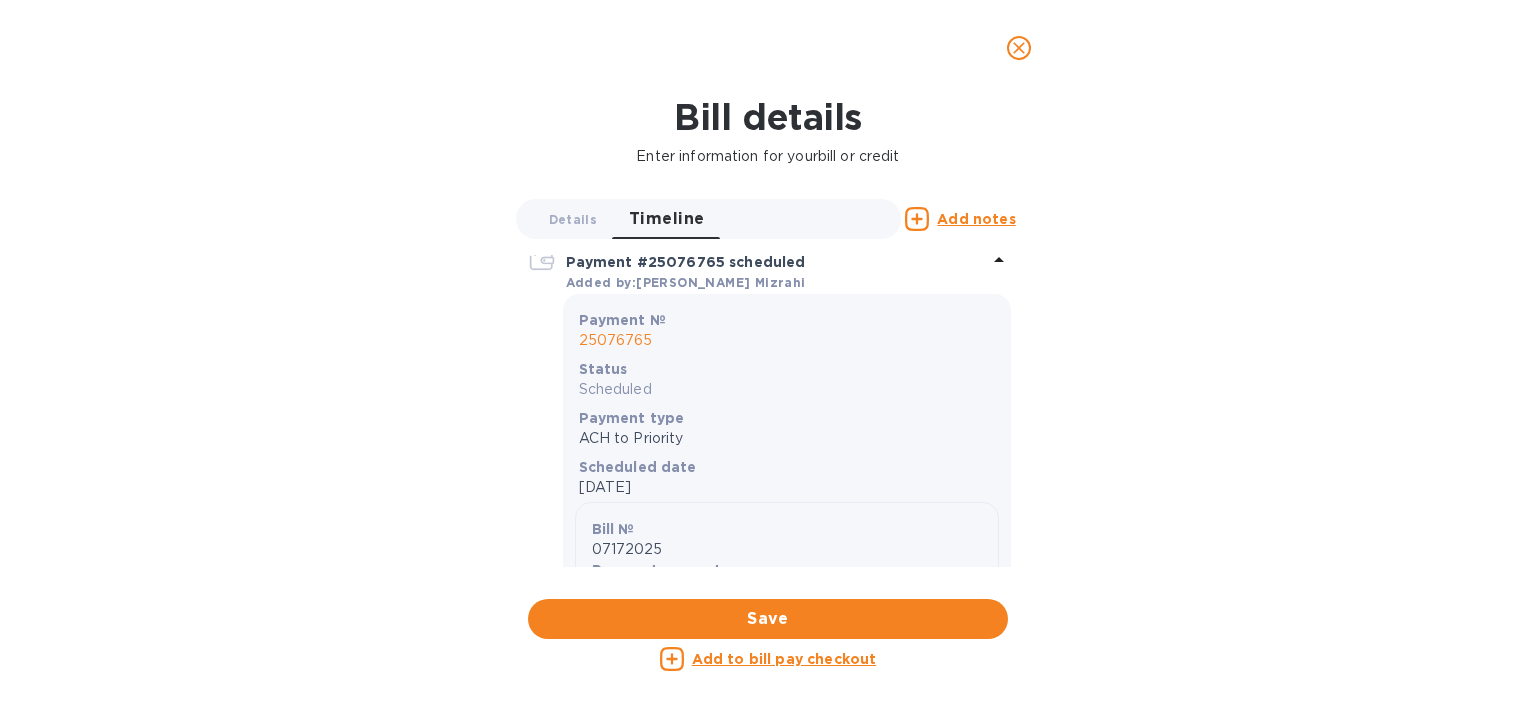 click 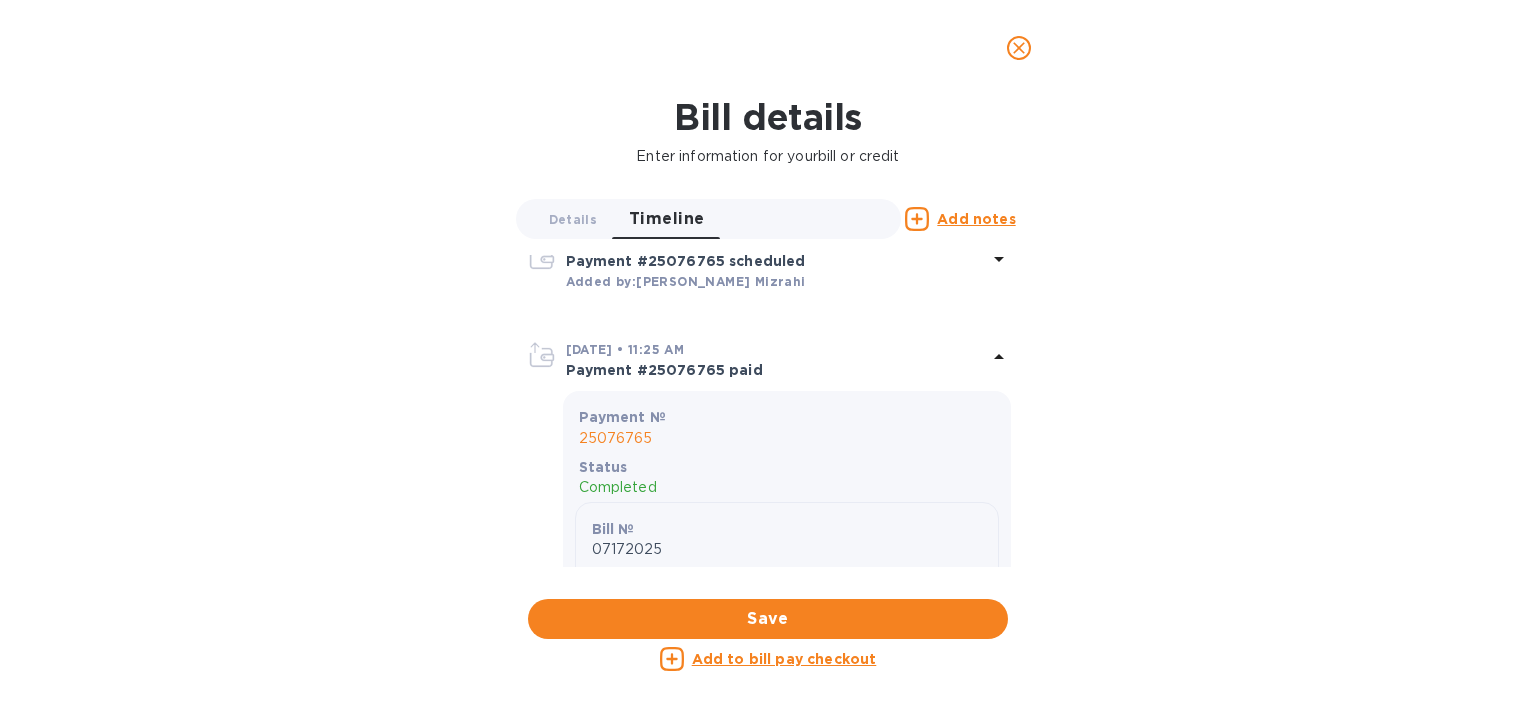 scroll, scrollTop: 314, scrollLeft: 0, axis: vertical 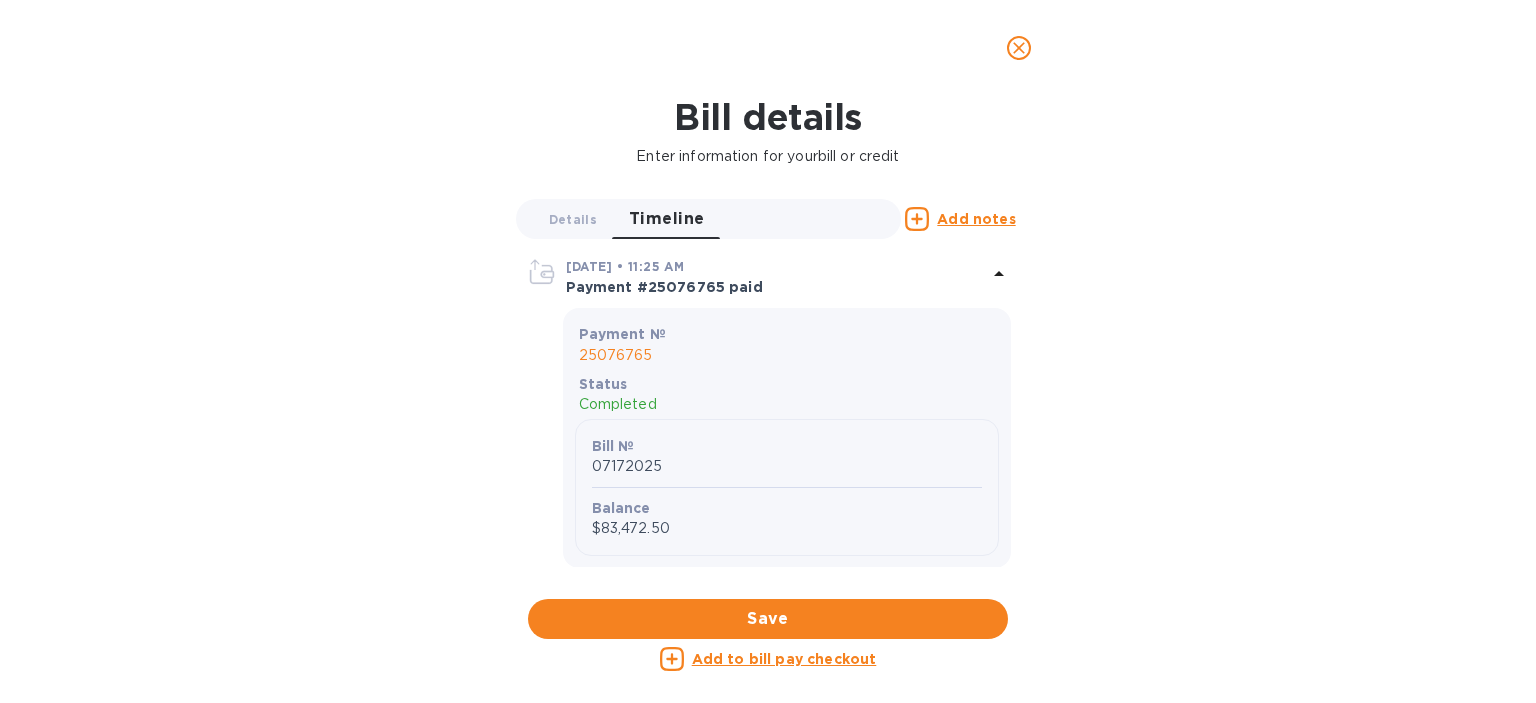 click on "25076765" at bounding box center [787, 355] 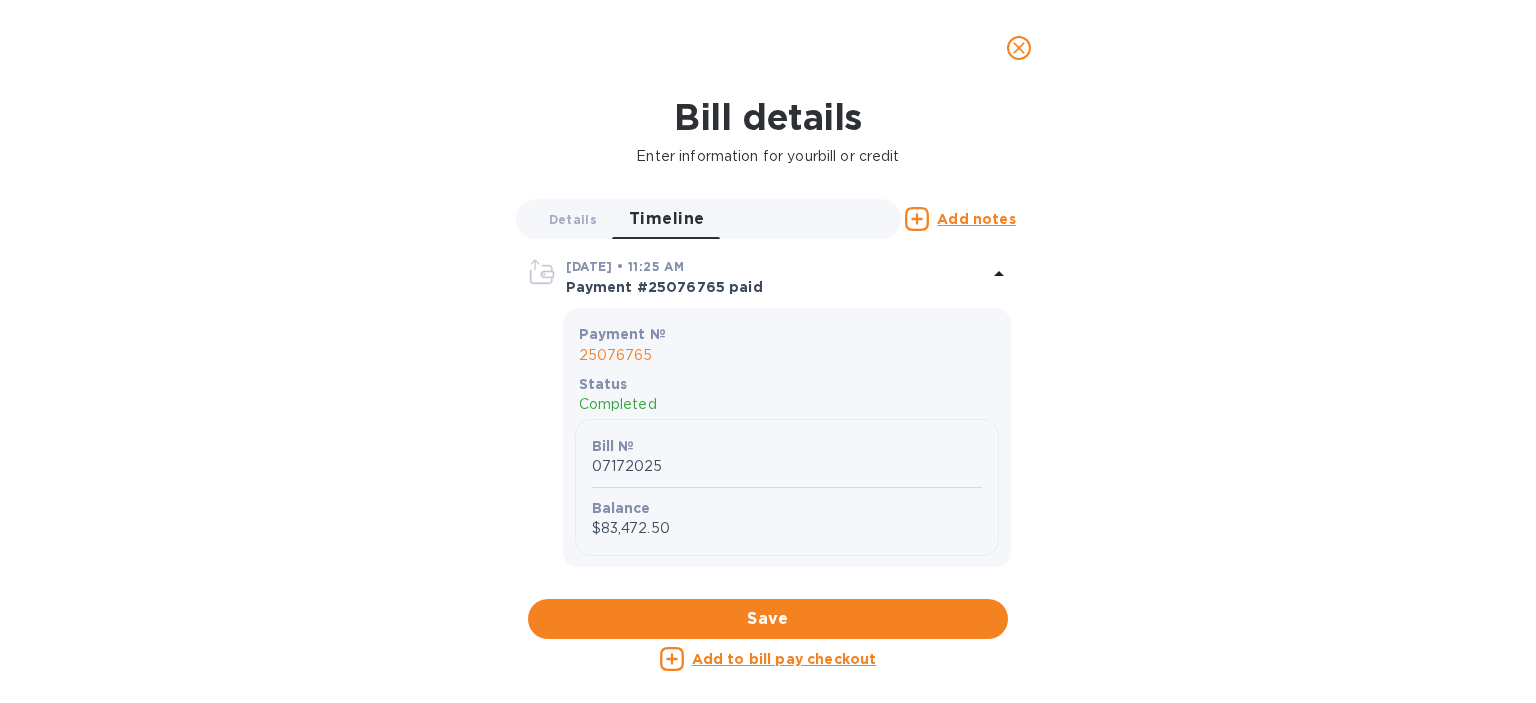click on "25076765" at bounding box center [787, 355] 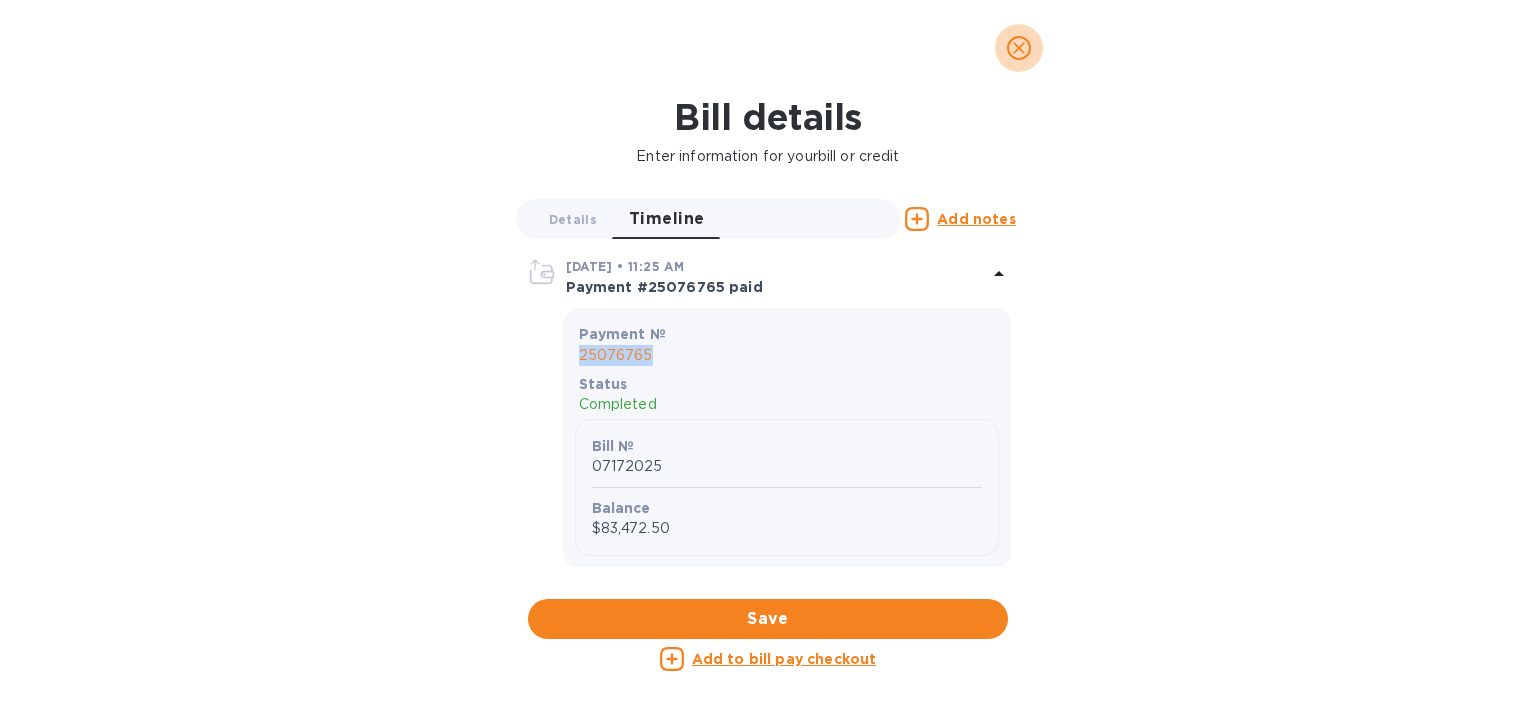 click 